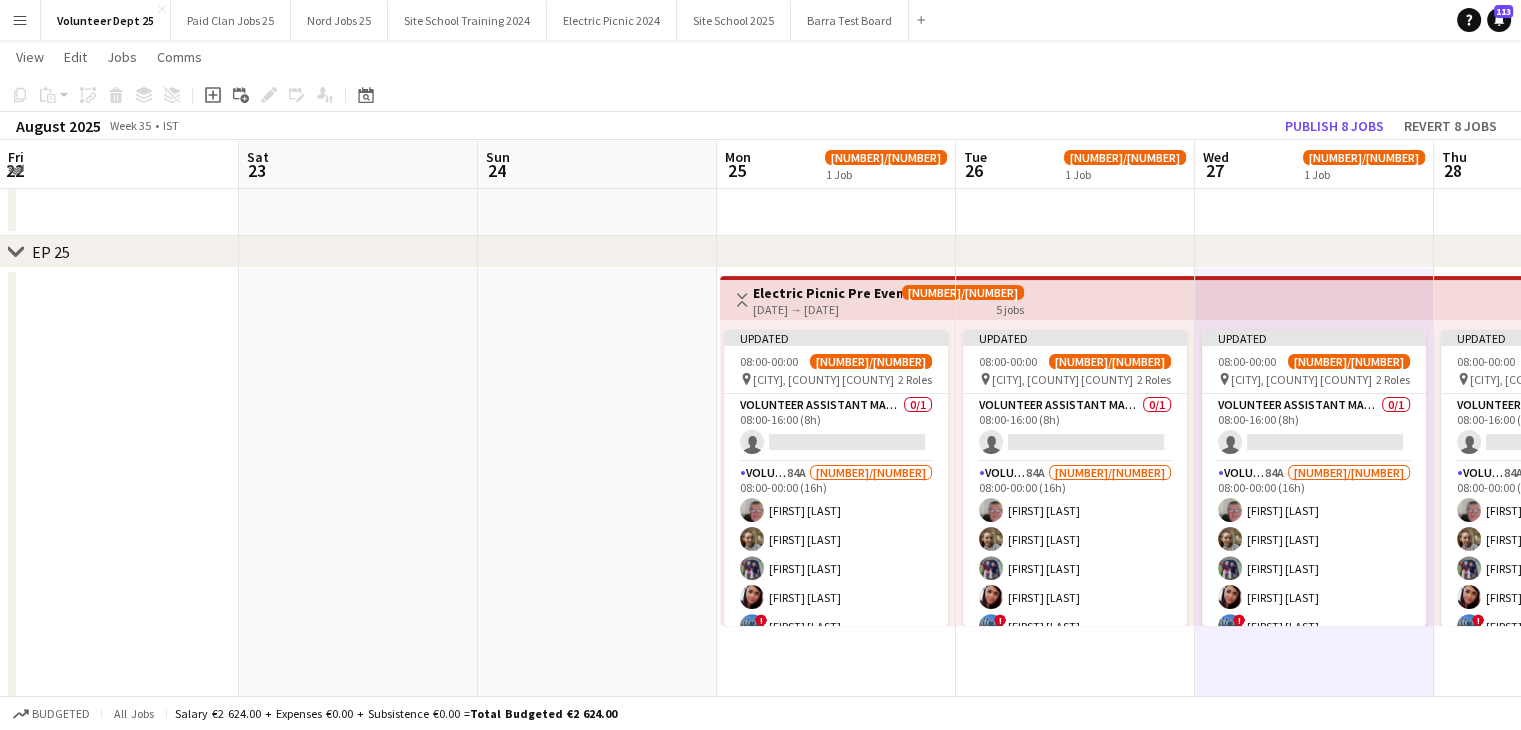 scroll, scrollTop: 0, scrollLeft: 0, axis: both 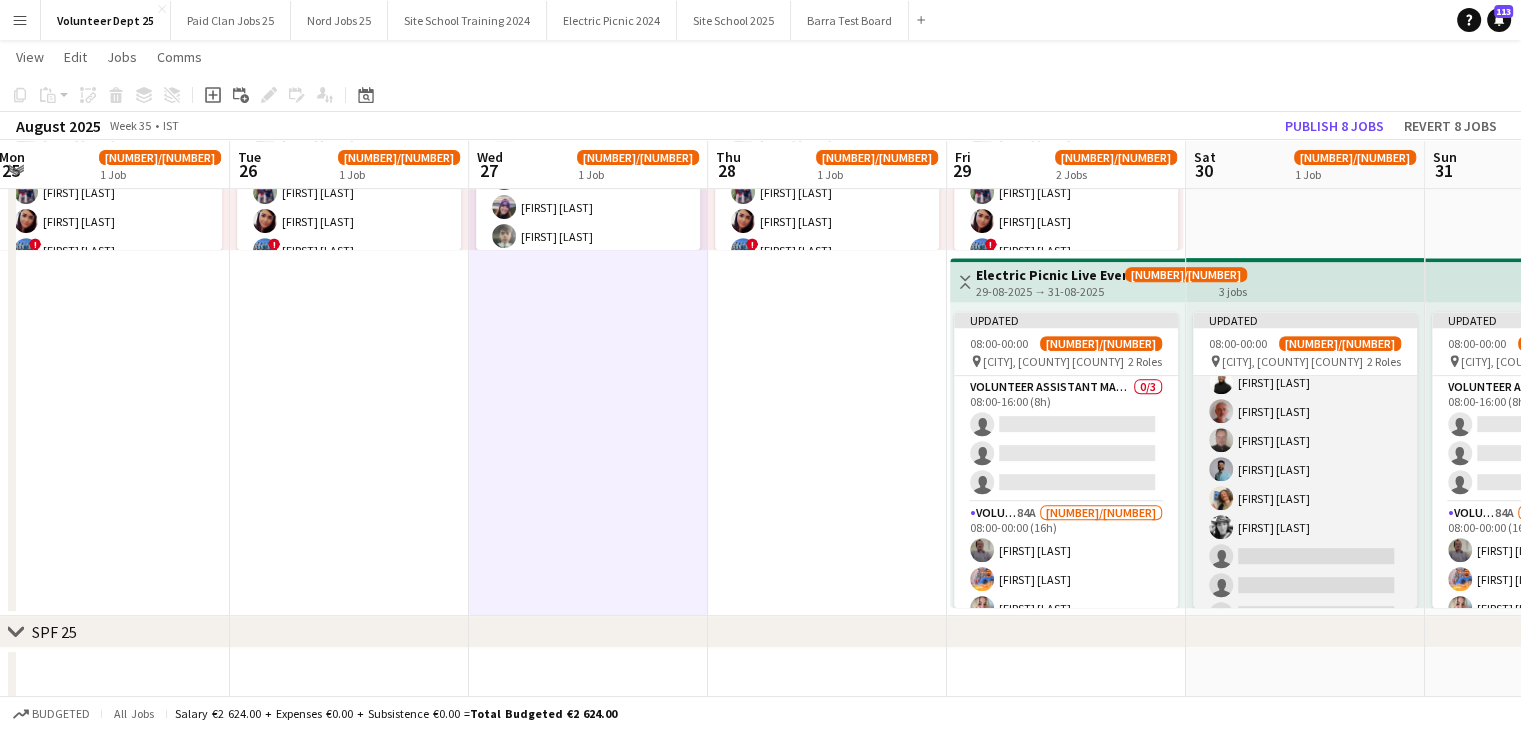 click on "[ROLE]   [NUMBER]   [NUMBER]/[NUMBER]   [TIME]
[FIRST] [LAST] [FIRST] [LAST] [FIRST] [LAST] [FIRST] [LAST] [FIRST] [LAST] [FIRST] [LAST] [FIRST] [LAST] [FIRST] [LAST]
single-neutral-actions
single-neutral-actions
single-neutral-actions
single-neutral-actions
single-neutral-actions
single-neutral-actions
single-neutral-actions
single-neutral-actions
single-neutral-actions
single-neutral-actions
single-neutral-actions
single-neutral-actions
single-neutral-actions
single-neutral-actions
single-neutral-actions
single-neutral-actions" at bounding box center (1305, 4587) 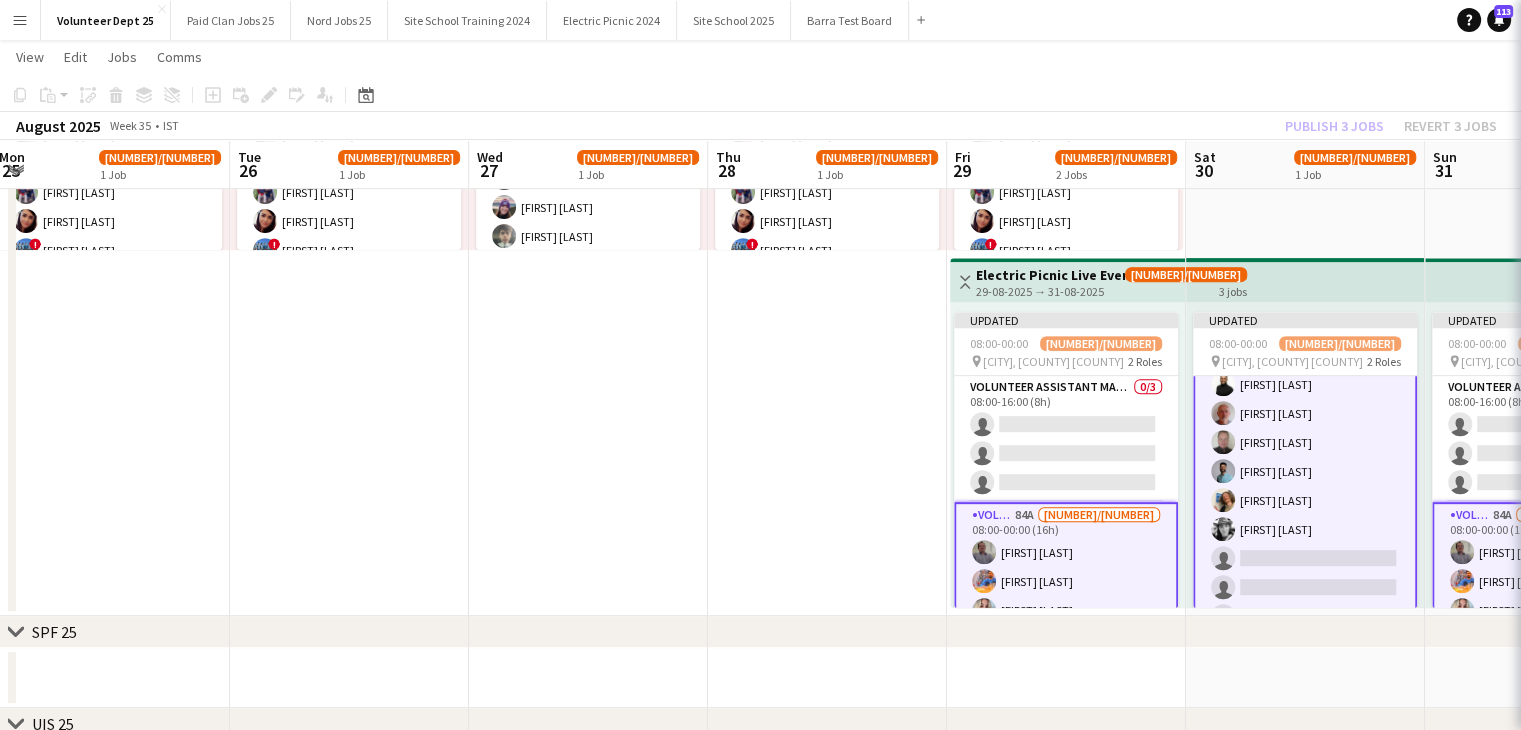 scroll, scrollTop: 286, scrollLeft: 0, axis: vertical 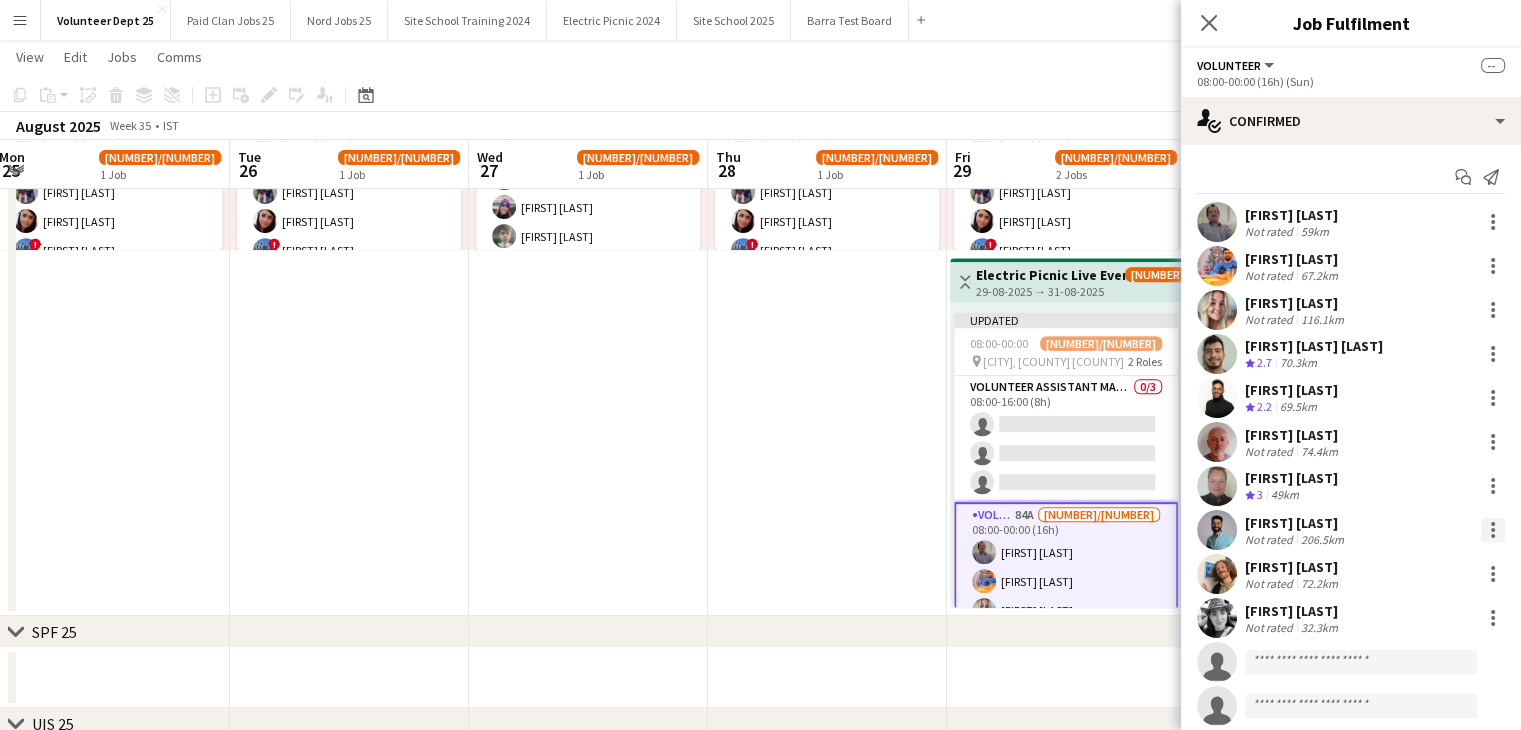 click at bounding box center [1493, 530] 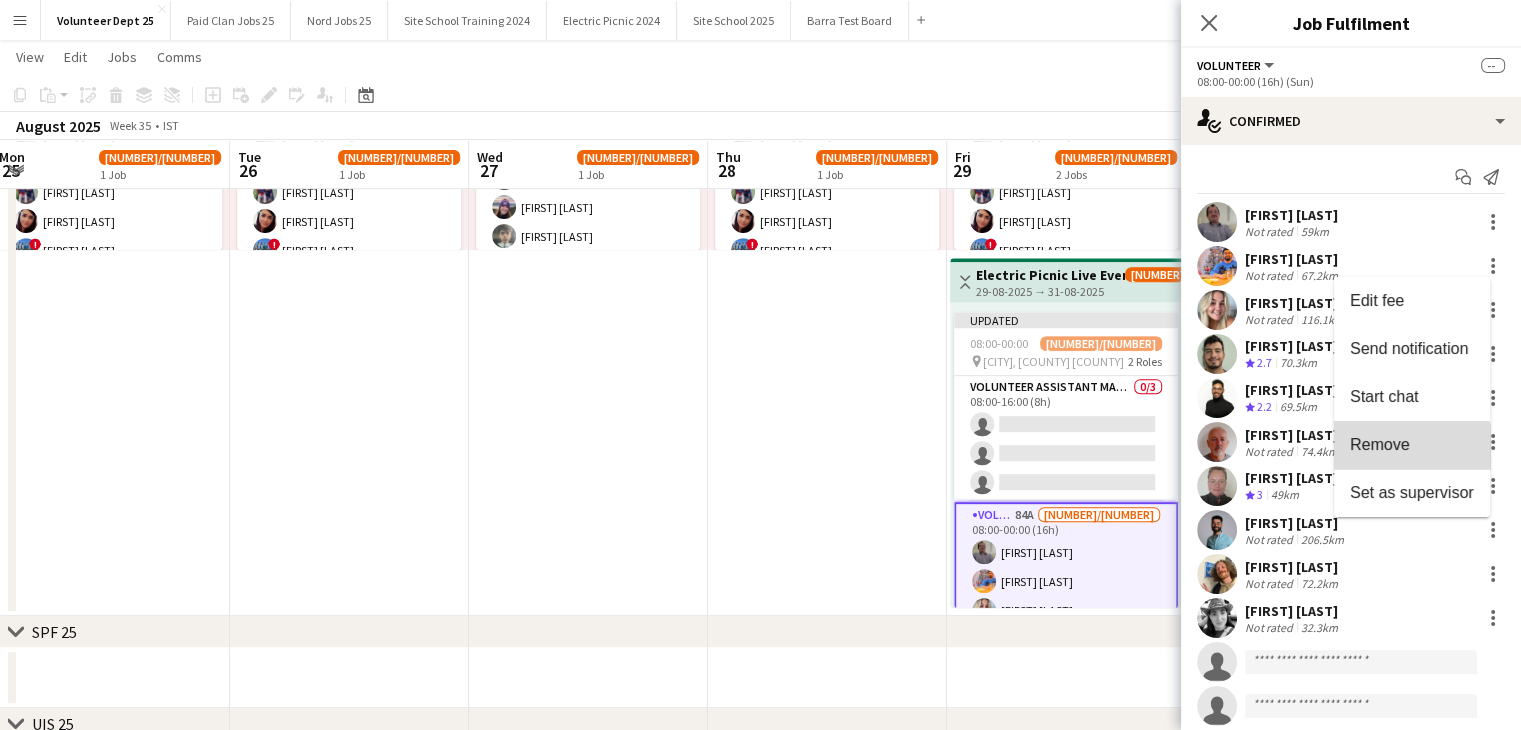 click on "Remove" at bounding box center [1412, 445] 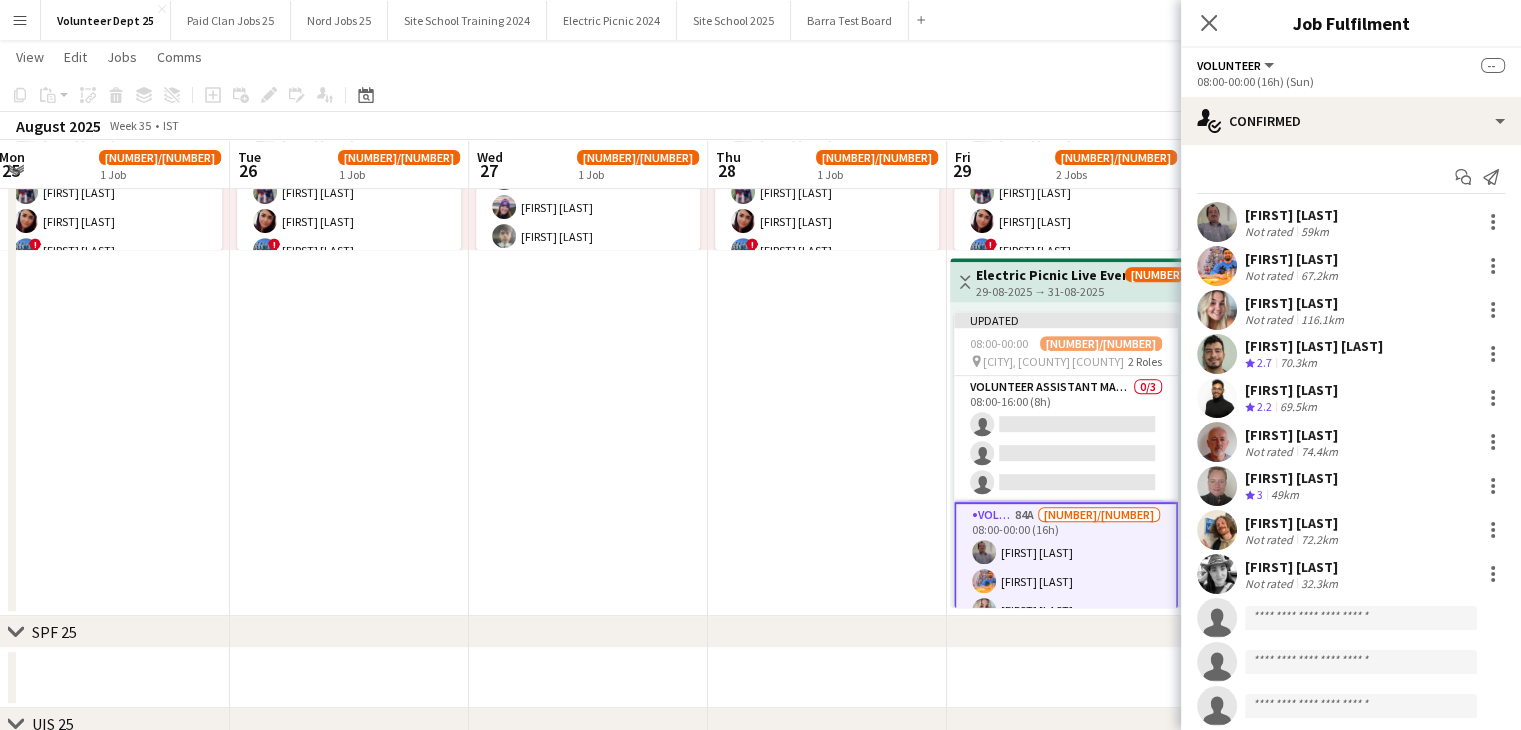 click on "Updated   [TIME] ([DURATION]) ([DAY])   [NUMBER]/[NUMBER]
pin
[CITY], [COUNTY] [COUNTY]   [NUMBER] Roles   [ROLE]   [NUMBER]/[NUMBER]   [TIME]
single-neutral-actions
[ROLE]   [NUMBER]   [NUMBER]/[NUMBER]   [TIME]
[FIRST] [LAST] [FIRST] [LAST] [FIRST] [LAST] [FIRST] [LAST] [FIRST] [LAST] [FIRST] [LAST] [FIRST] [LAST] [FIRST] [LAST] [FIRST] [LAST] [FIRST] [LAST] [FIRST] [LAST] [FIRST] [LAST] [FIRST] [LAST] [FIRST] [LAST] [FIRST] [LAST] [FIRST] [LAST] [FIRST] [LAST] [FIRST] [LAST] [FIRST] [LAST] [FIRST] [LAST] [FIRST] [LAST] [FIRST] [LAST] [FIRST] [LAST] [FIRST] [LAST] [FIRST] [LAST] [FIRST] [LAST] [FIRST] [LAST] [FIRST] [LAST] [FIRST] [LAST] [FIRST] [LAST] [FIRST] [LAST] [FIRST] [LAST] [FIRST] [LAST]
single-neutral-actions
single-neutral-actions" at bounding box center (588, 254) 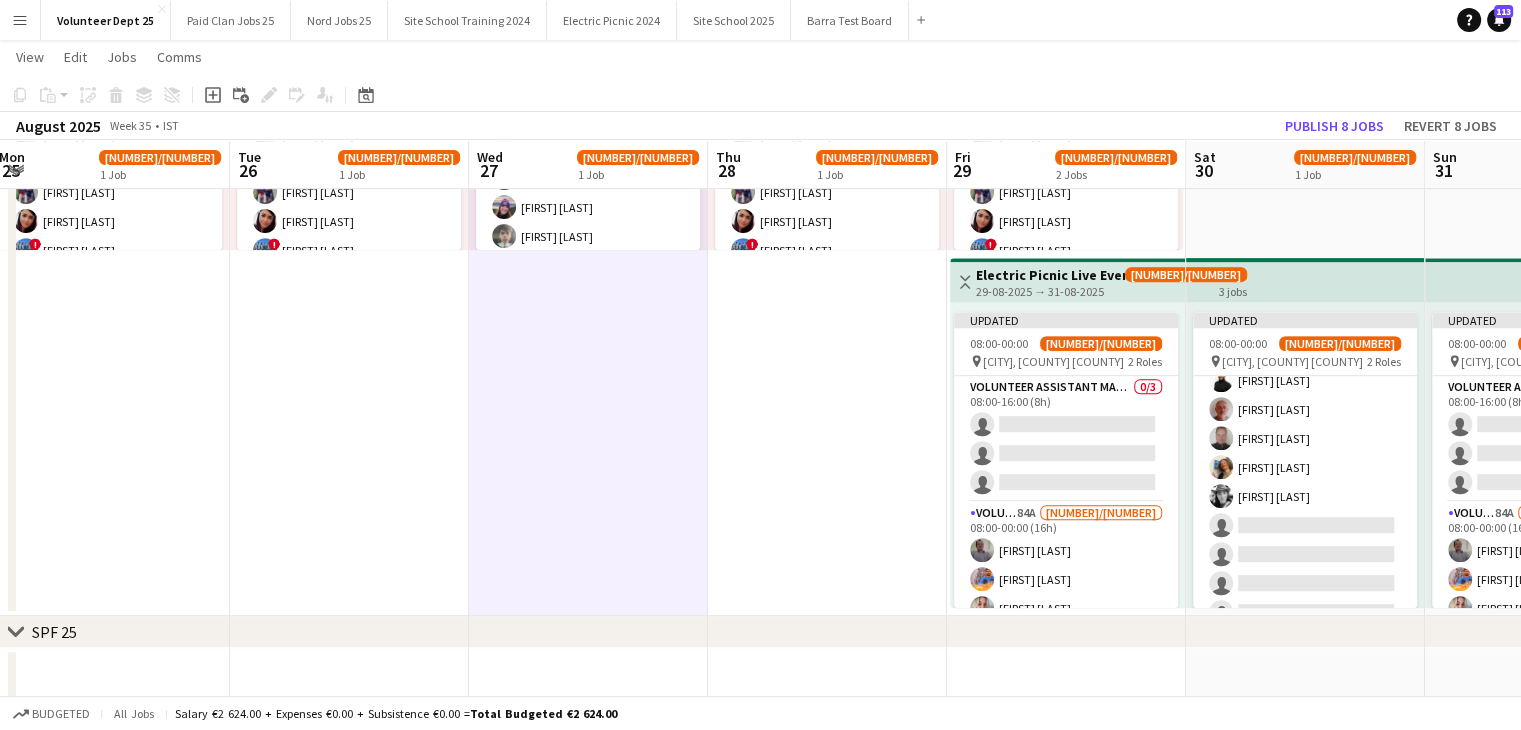 scroll, scrollTop: 284, scrollLeft: 0, axis: vertical 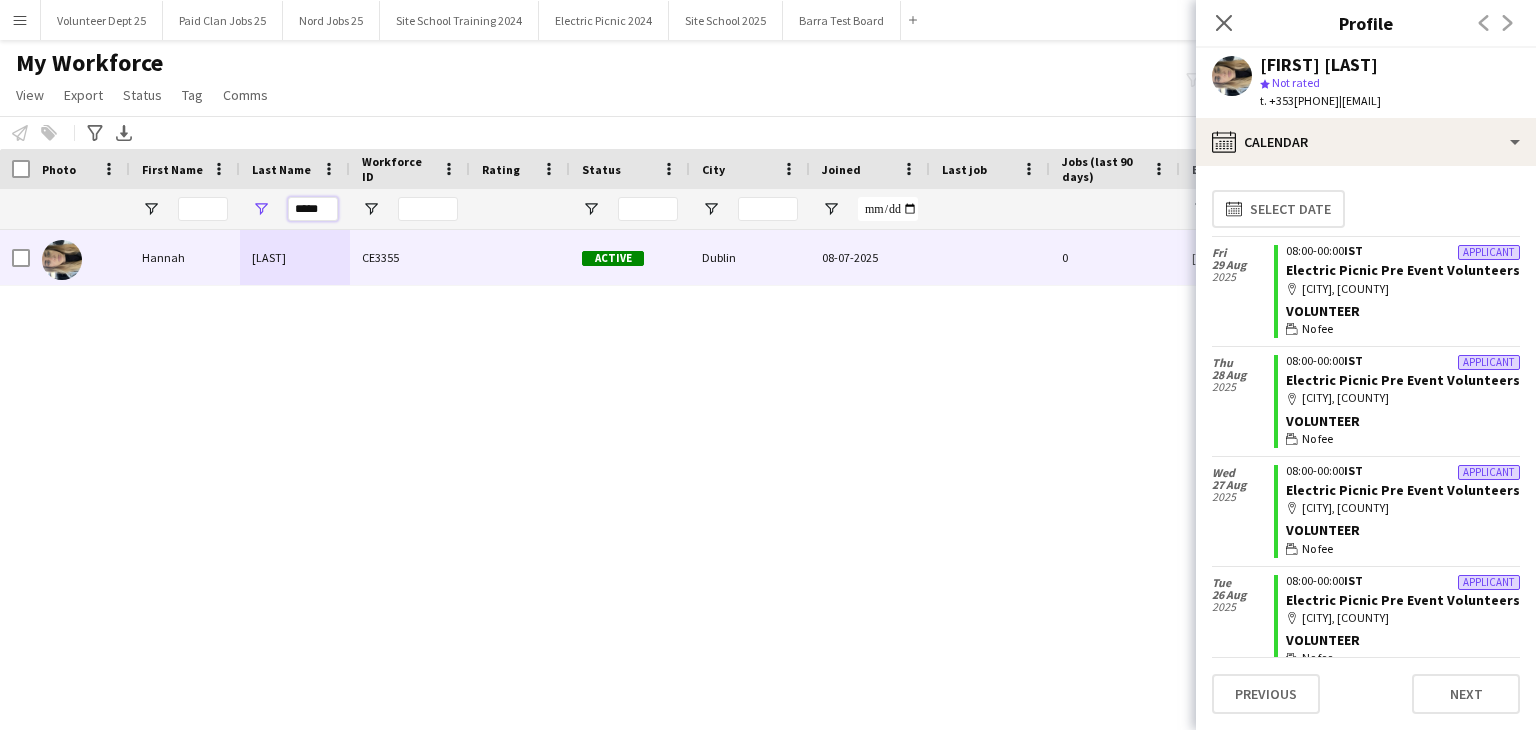 click on "*****" at bounding box center (313, 209) 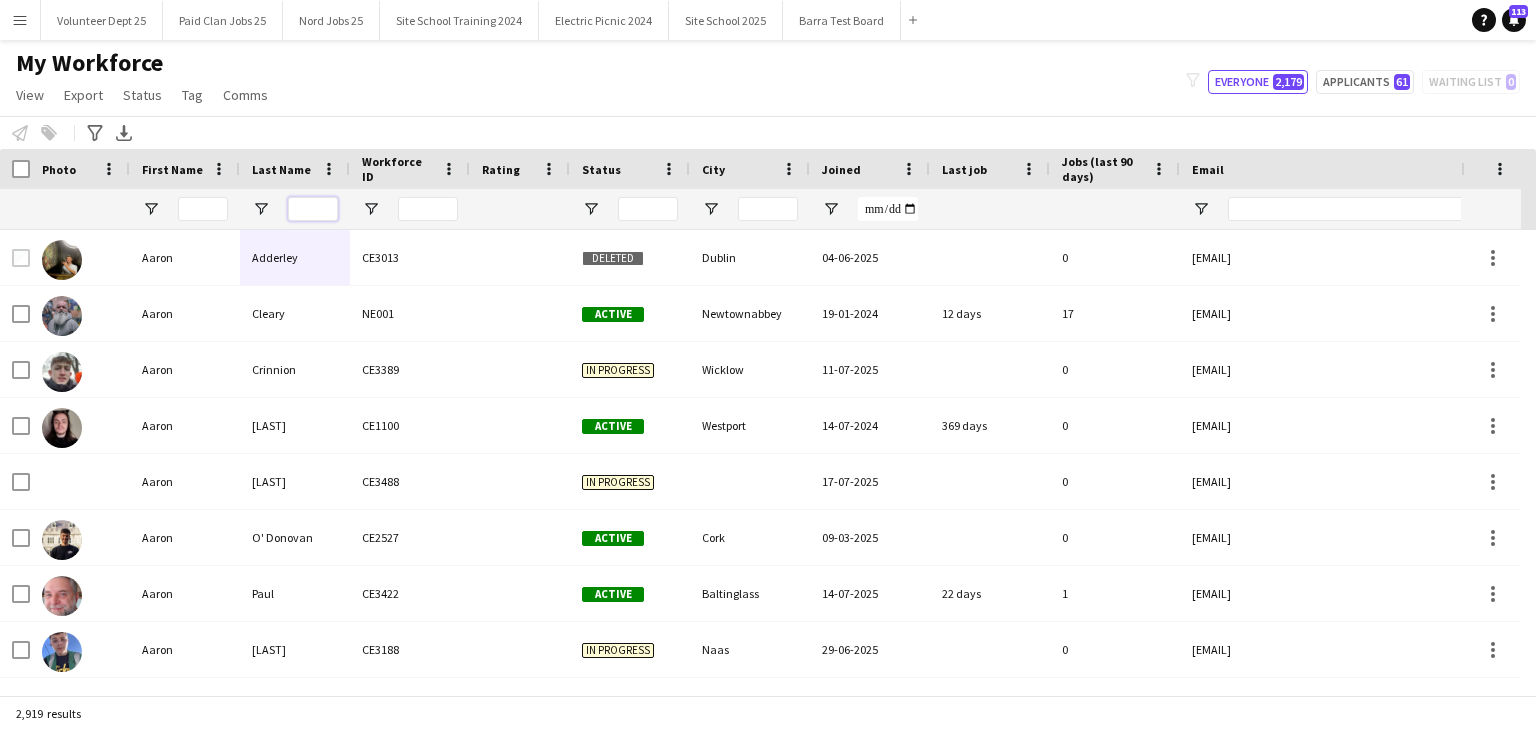 type 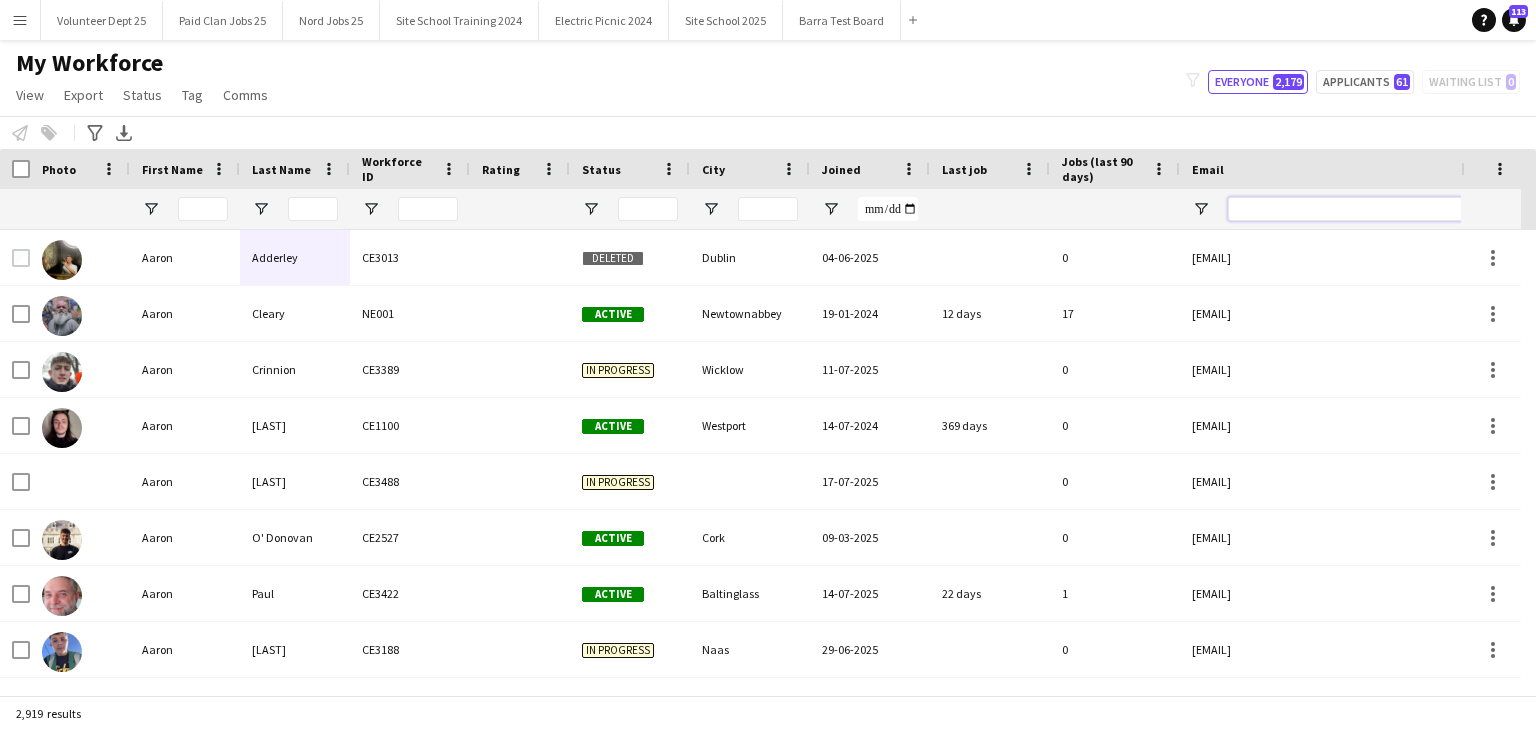 click at bounding box center [1398, 209] 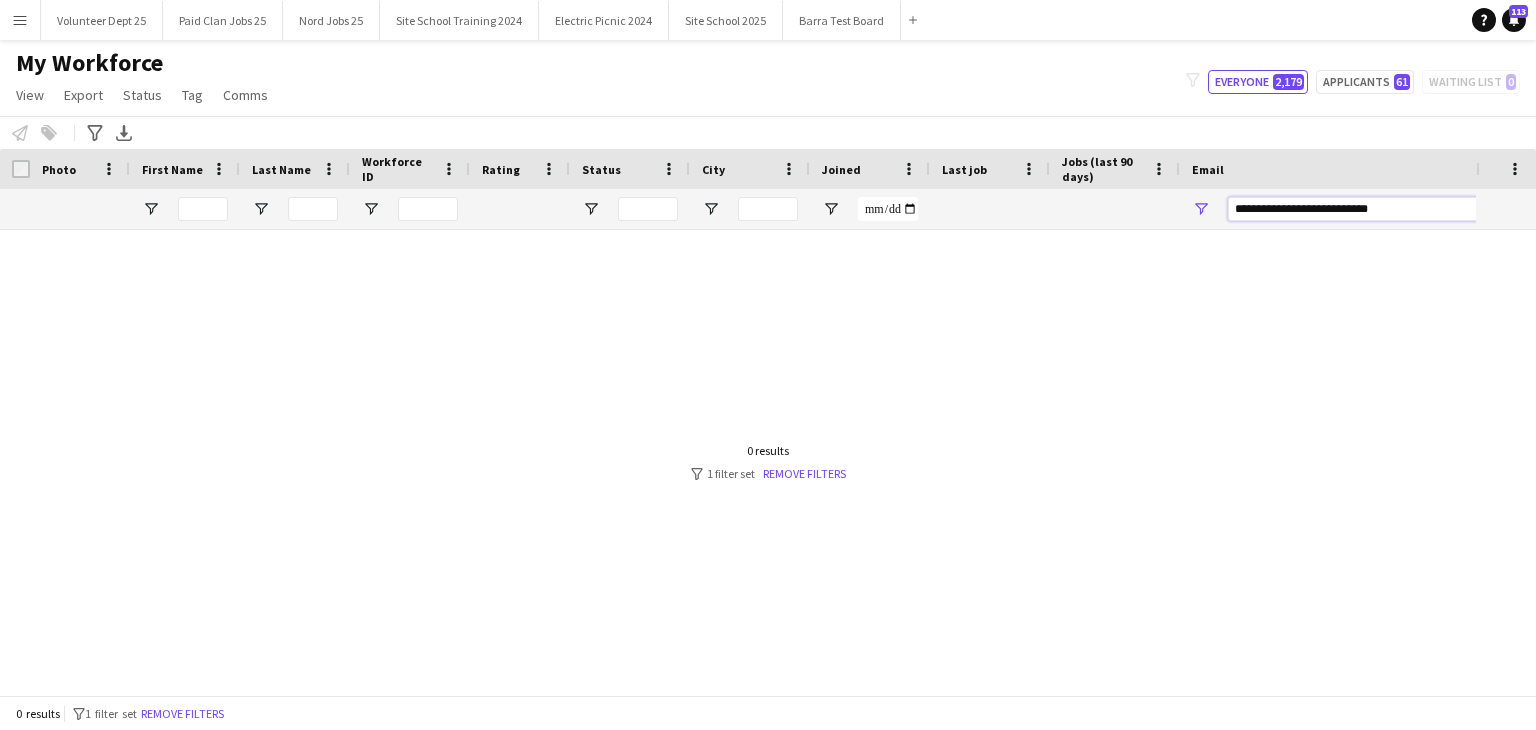click on "**********" at bounding box center (1398, 209) 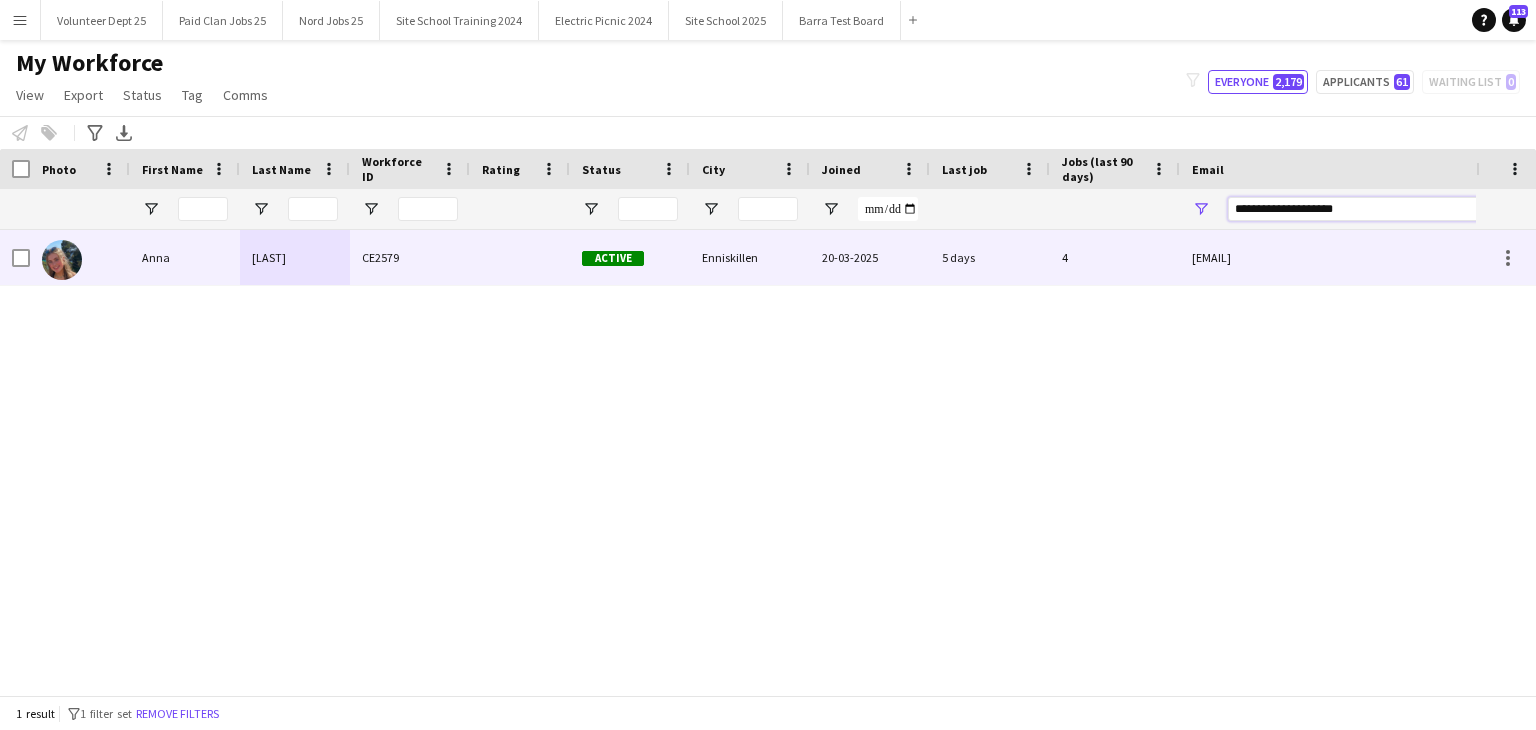 type on "**********" 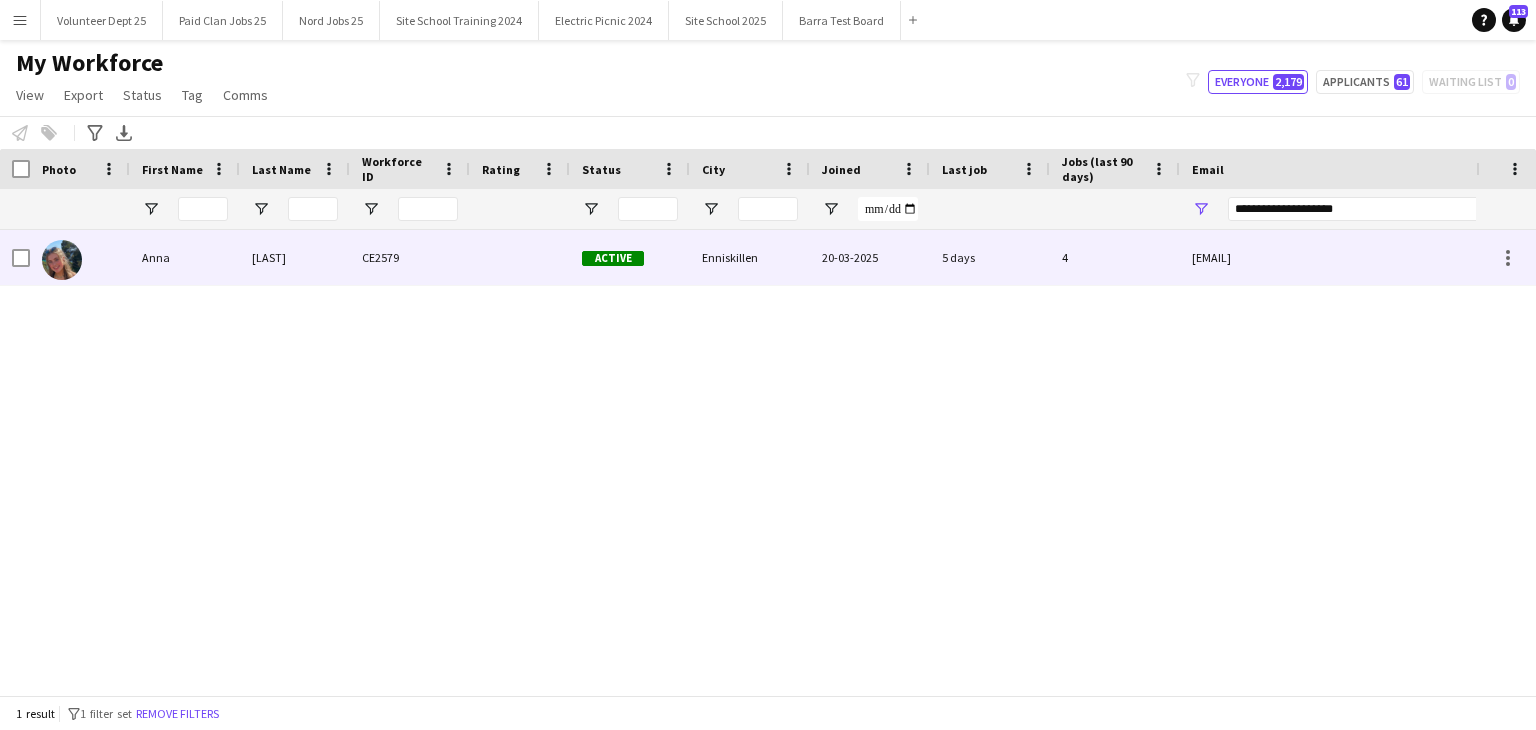 click at bounding box center [520, 257] 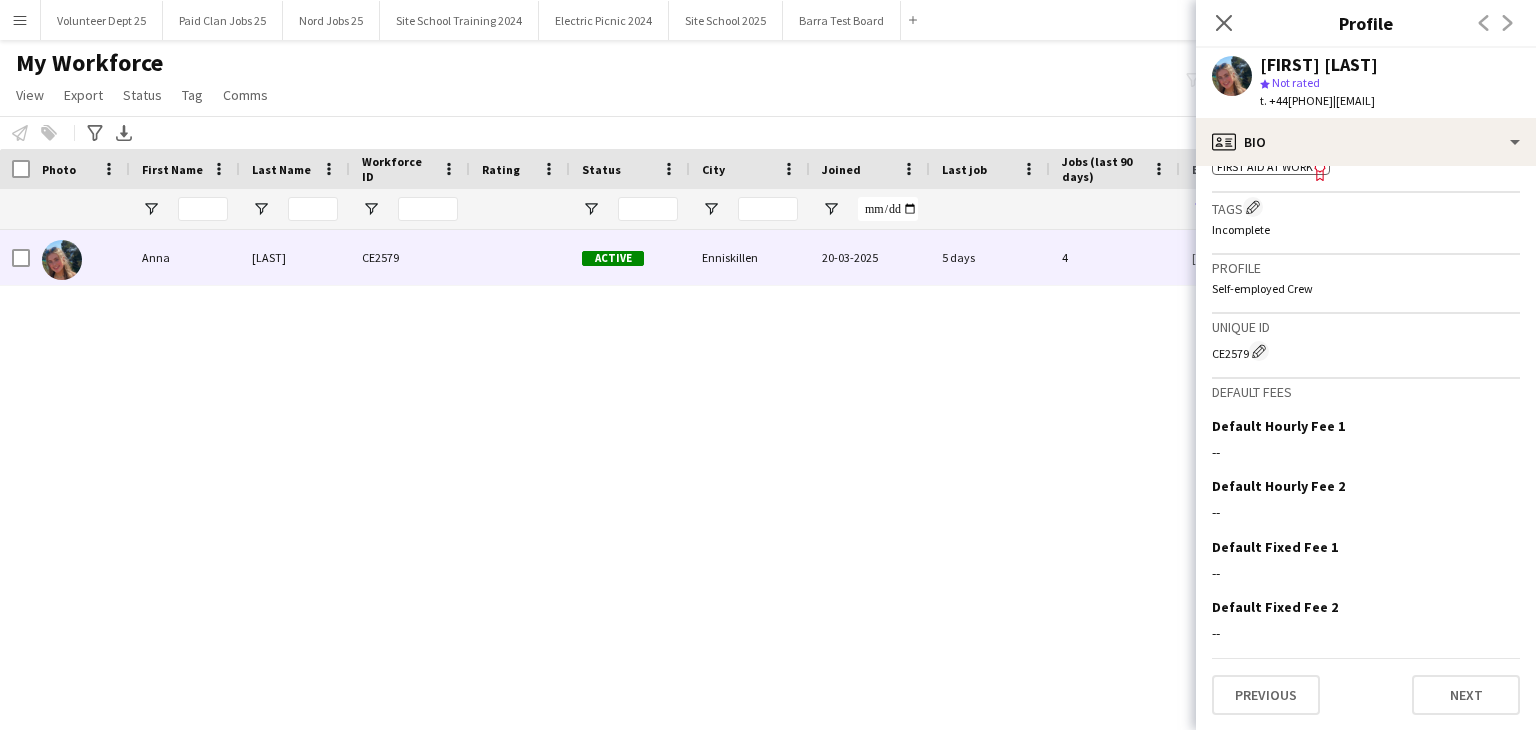scroll, scrollTop: 0, scrollLeft: 0, axis: both 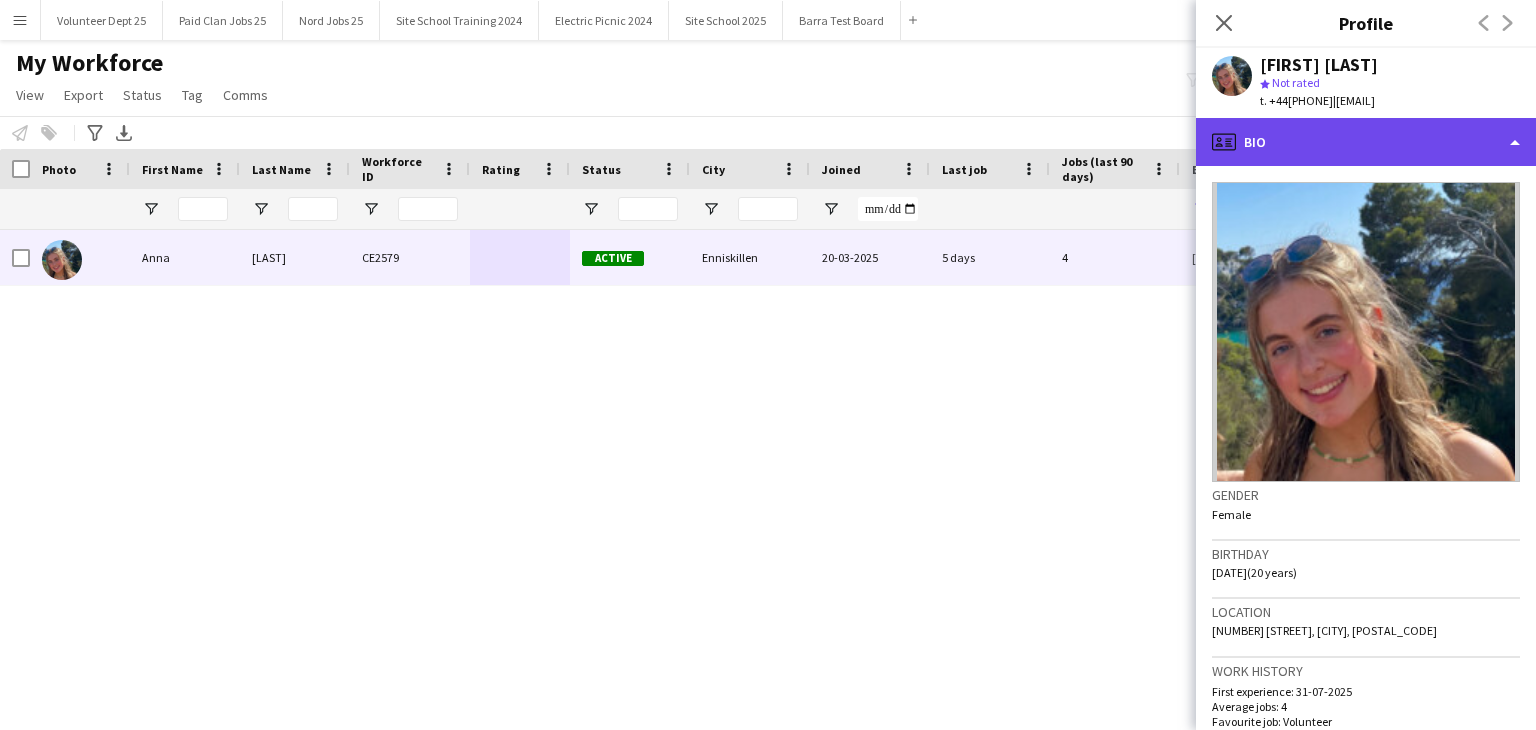 click on "profile
Bio" 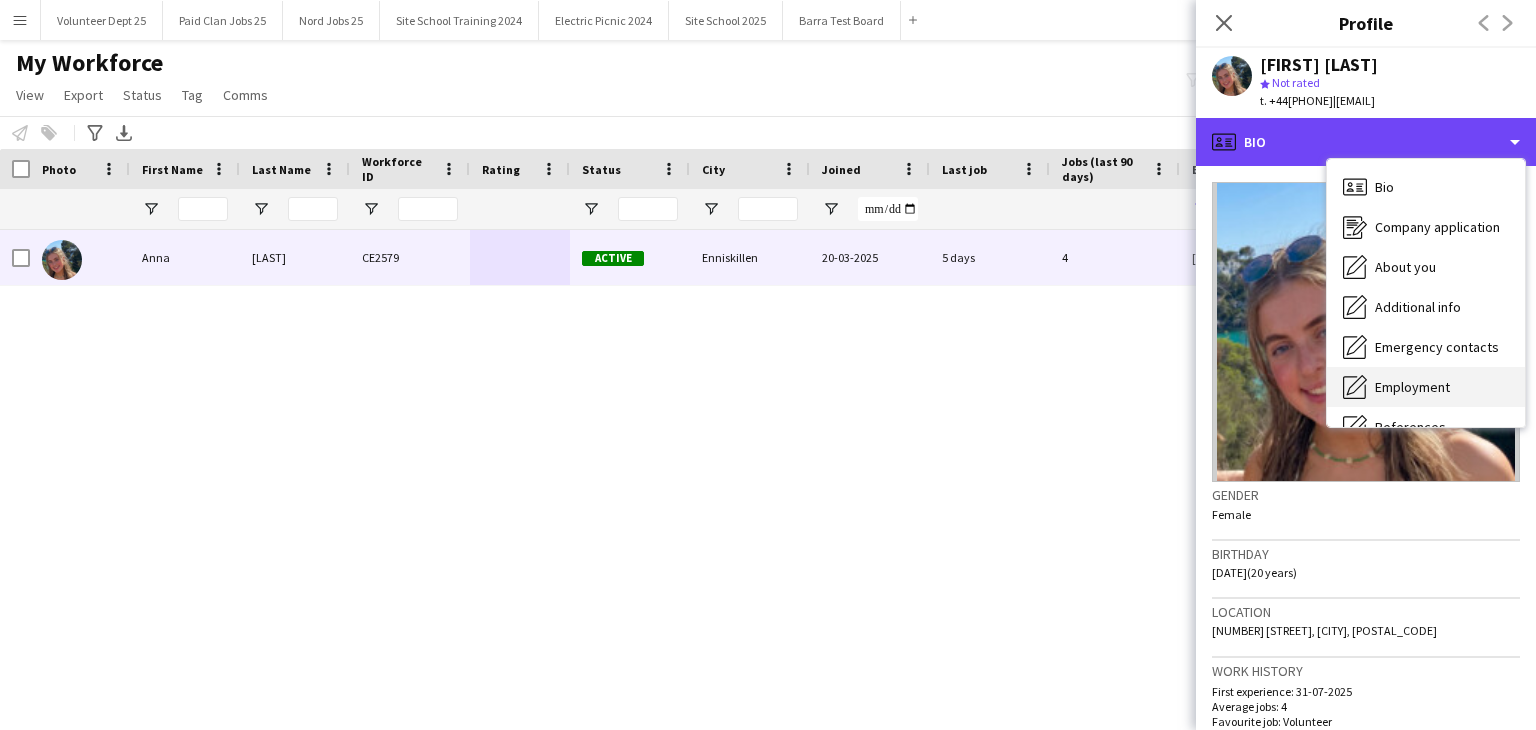 scroll, scrollTop: 188, scrollLeft: 0, axis: vertical 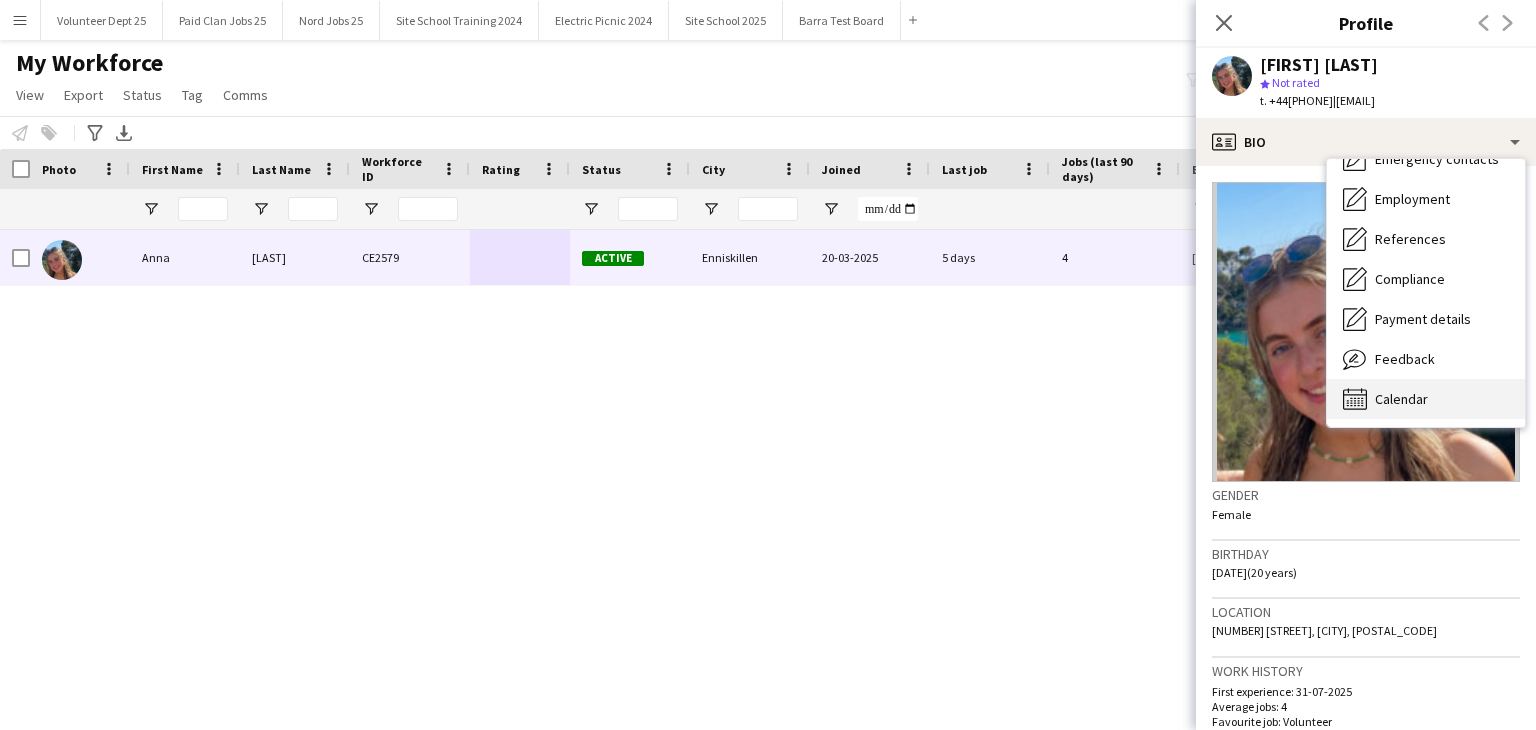 click on "Calendar" at bounding box center [1401, 399] 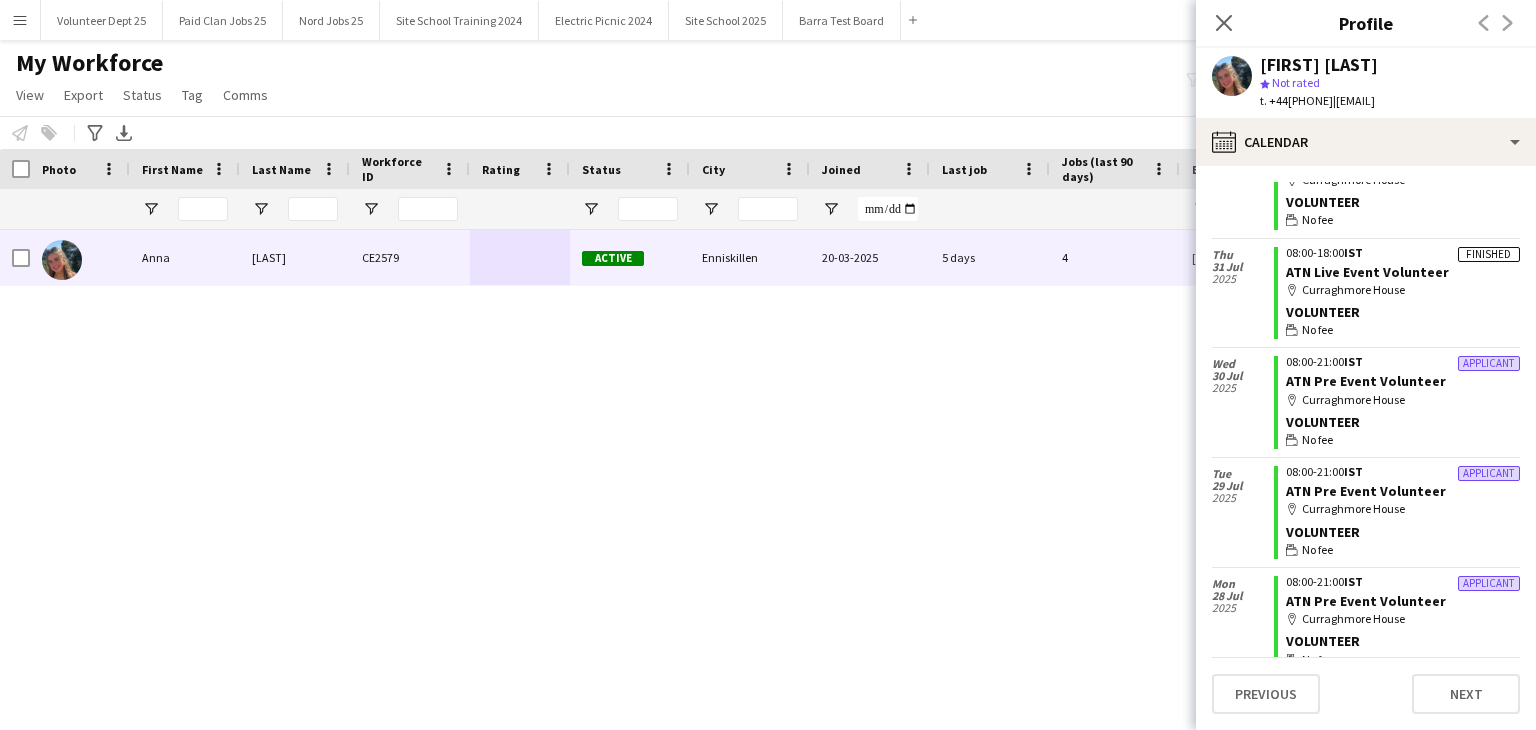 scroll, scrollTop: 2461, scrollLeft: 0, axis: vertical 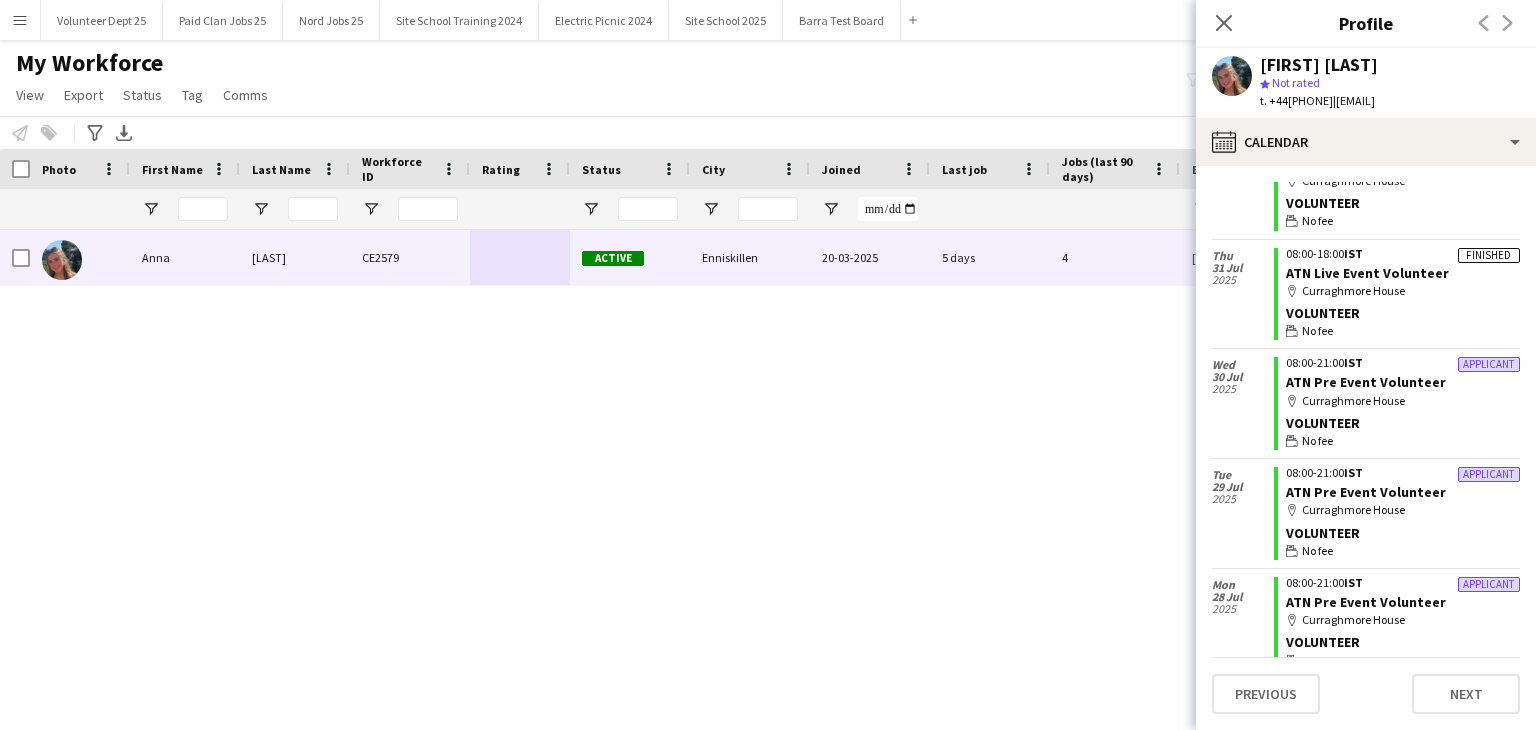 drag, startPoint x: 1298, startPoint y: 393, endPoint x: 1408, endPoint y: 441, distance: 120.01666 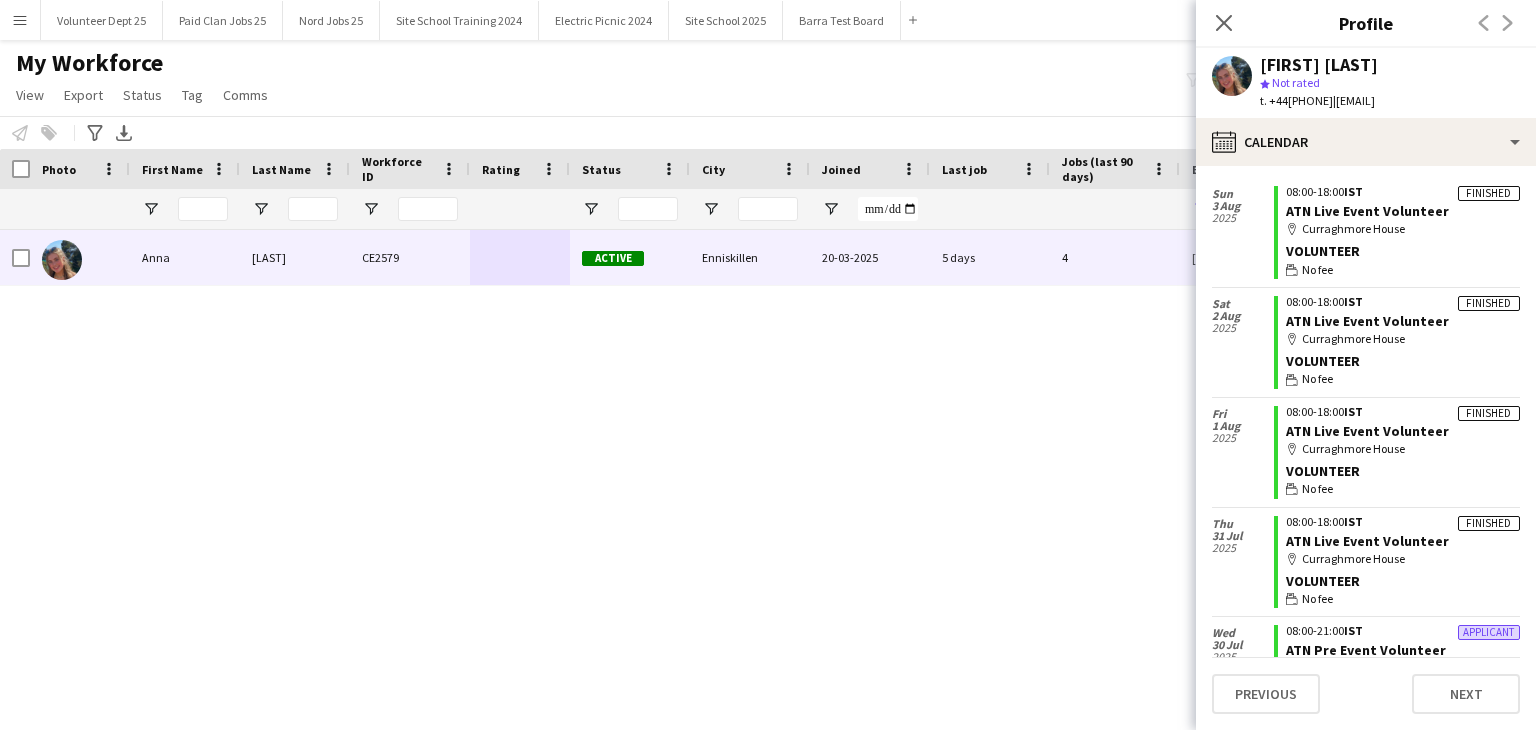 scroll, scrollTop: 2138, scrollLeft: 0, axis: vertical 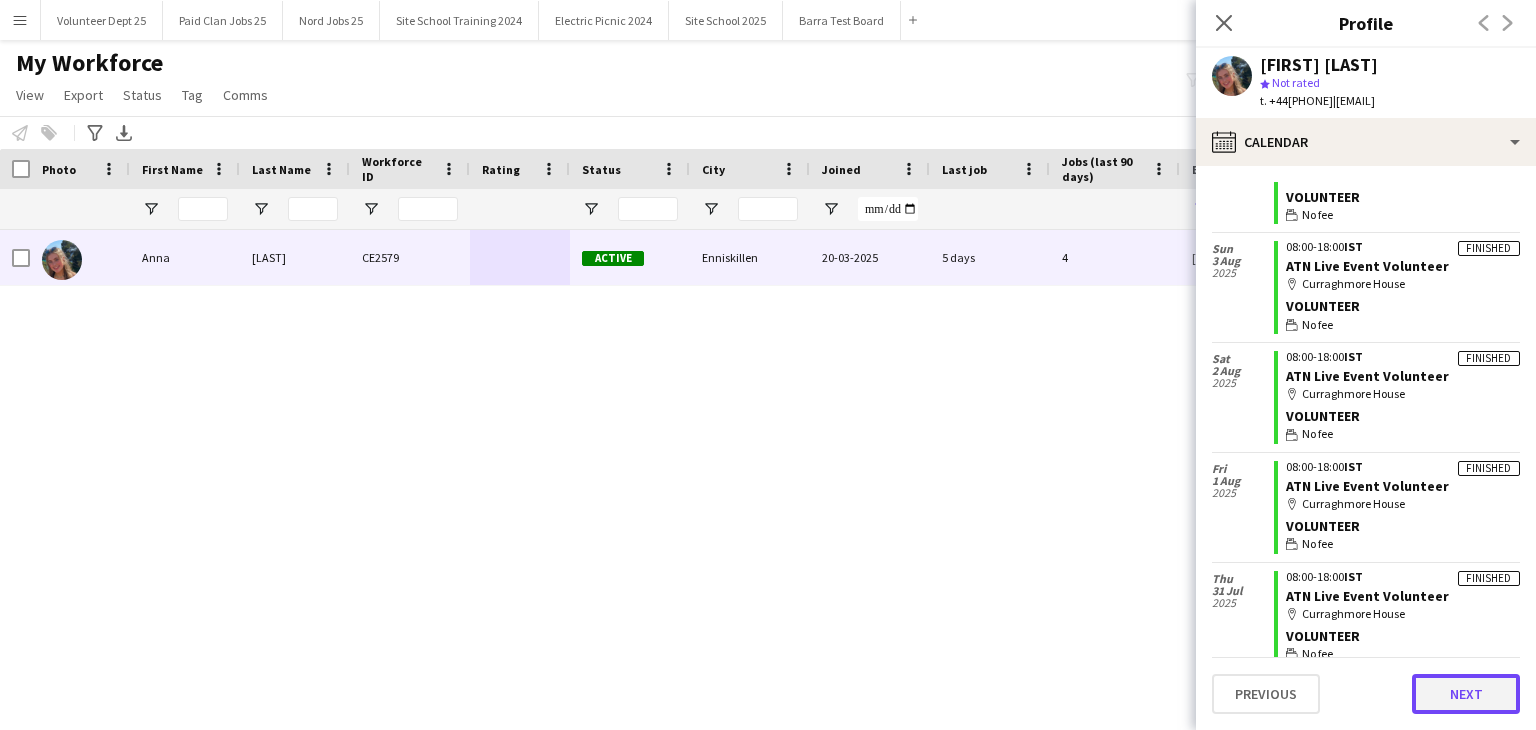 click on "Next" 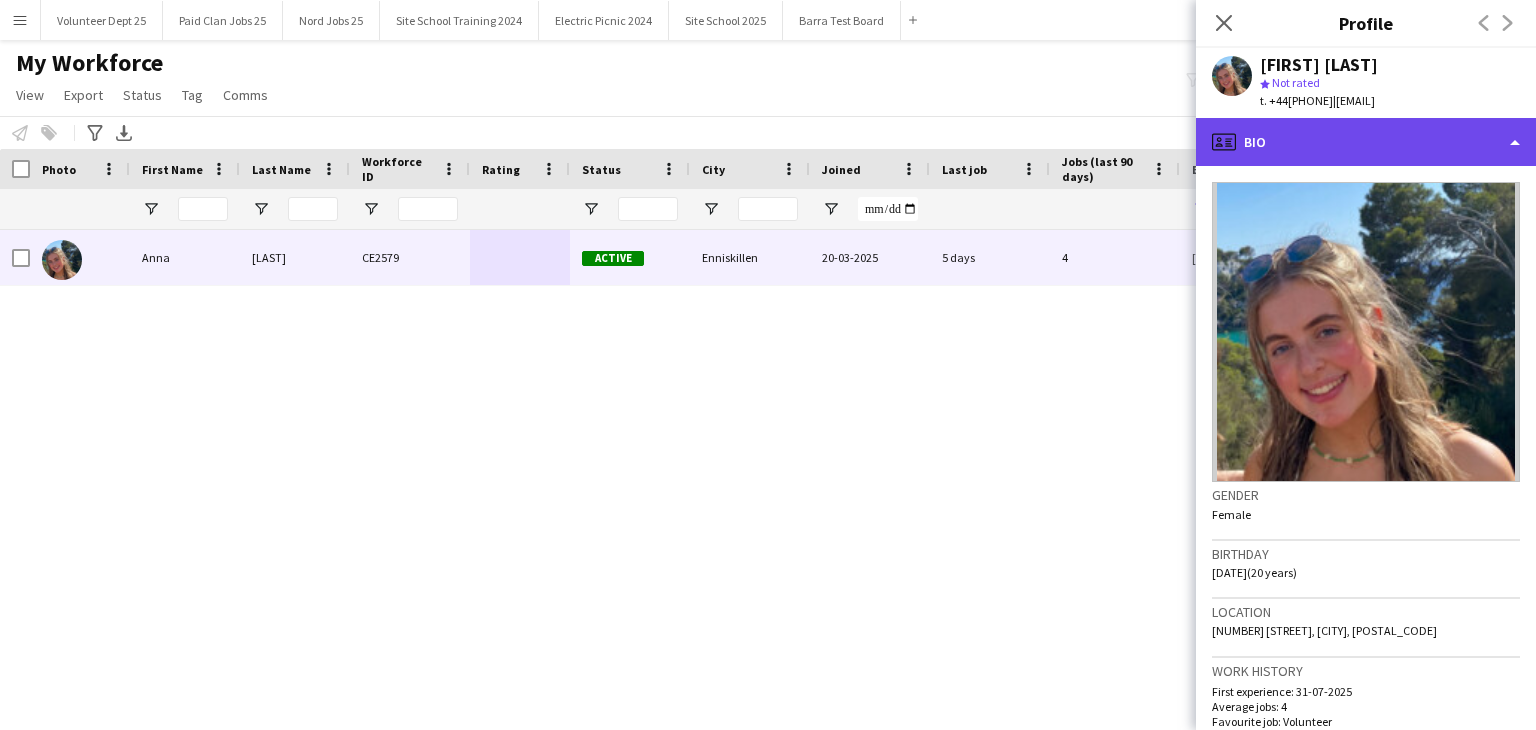 click on "profile
Bio" 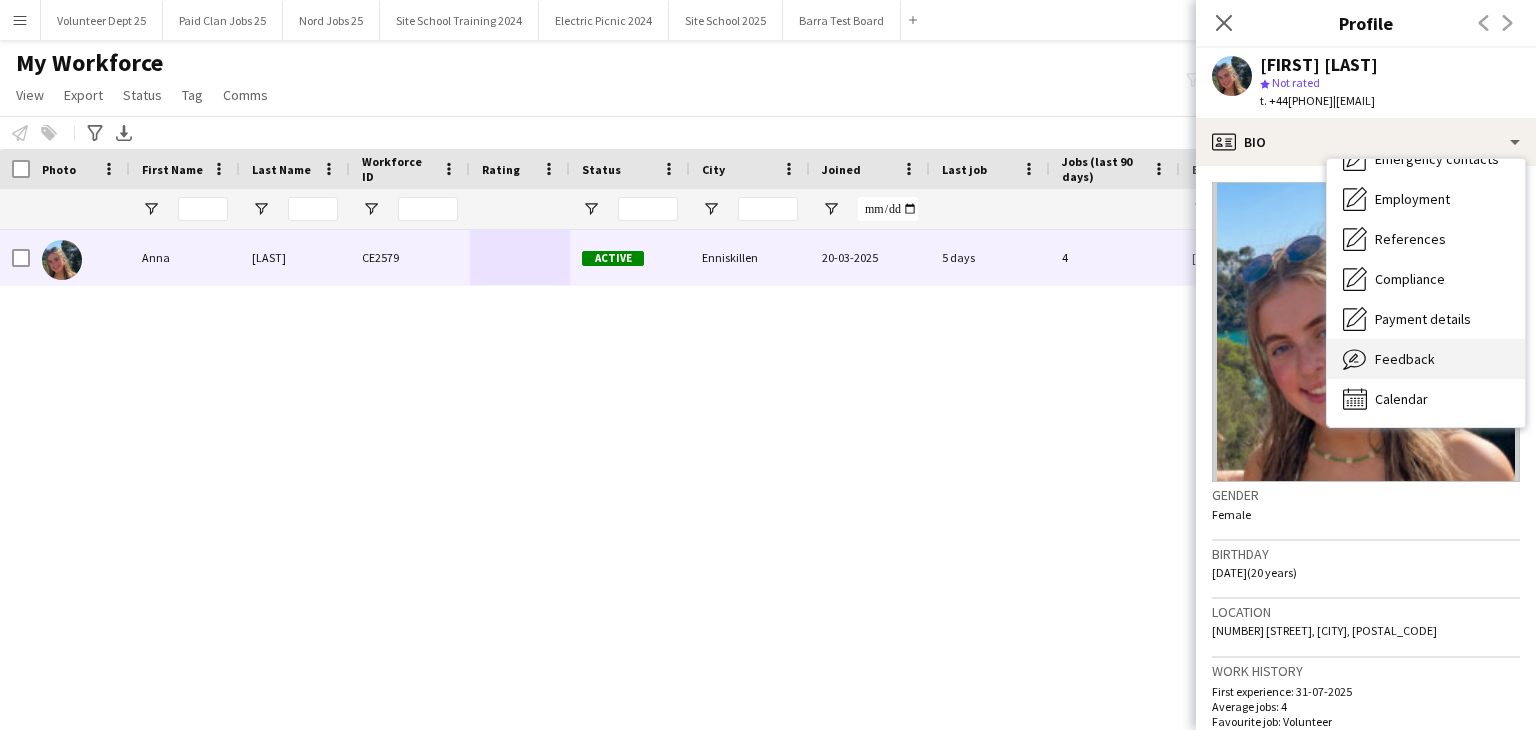 click on "Feedback" at bounding box center [1405, 359] 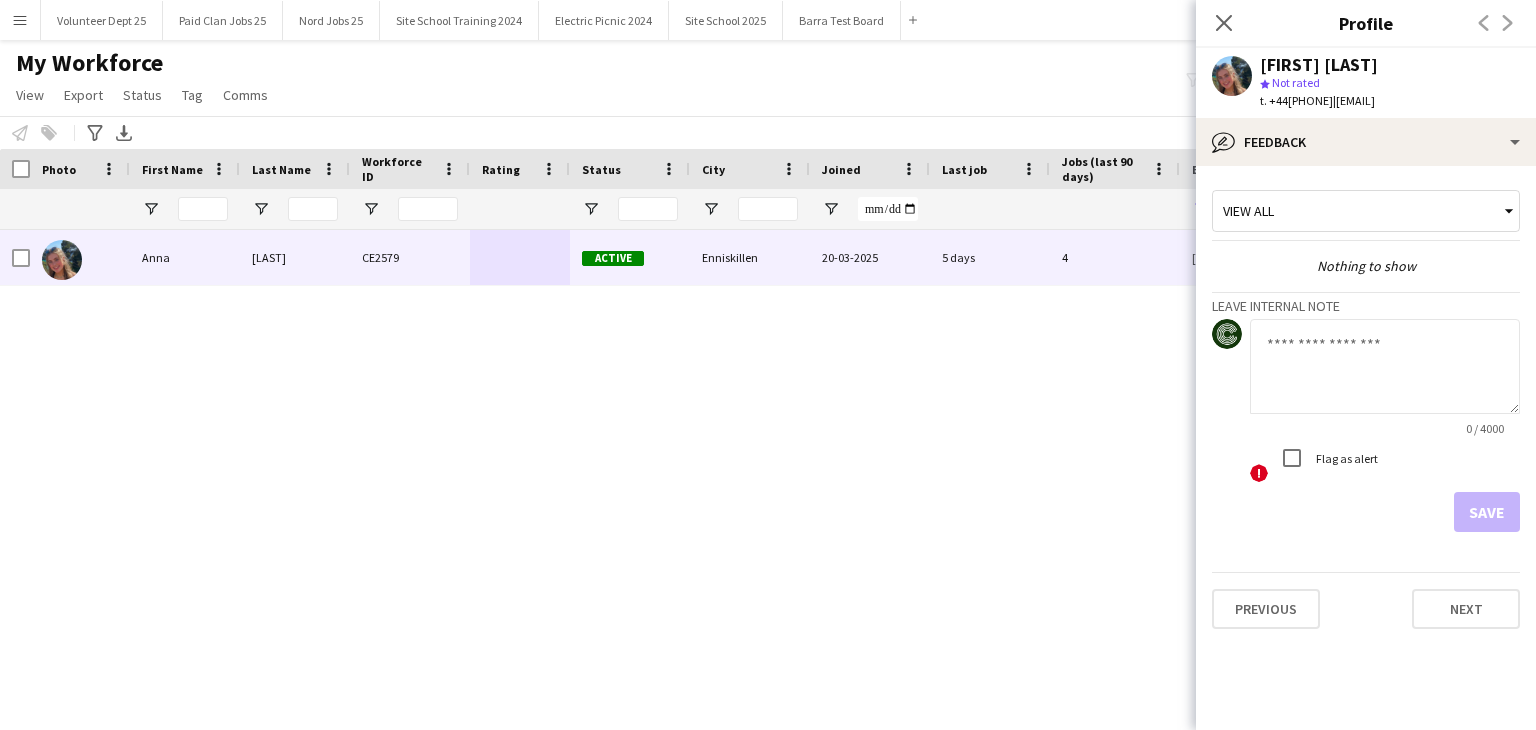 click 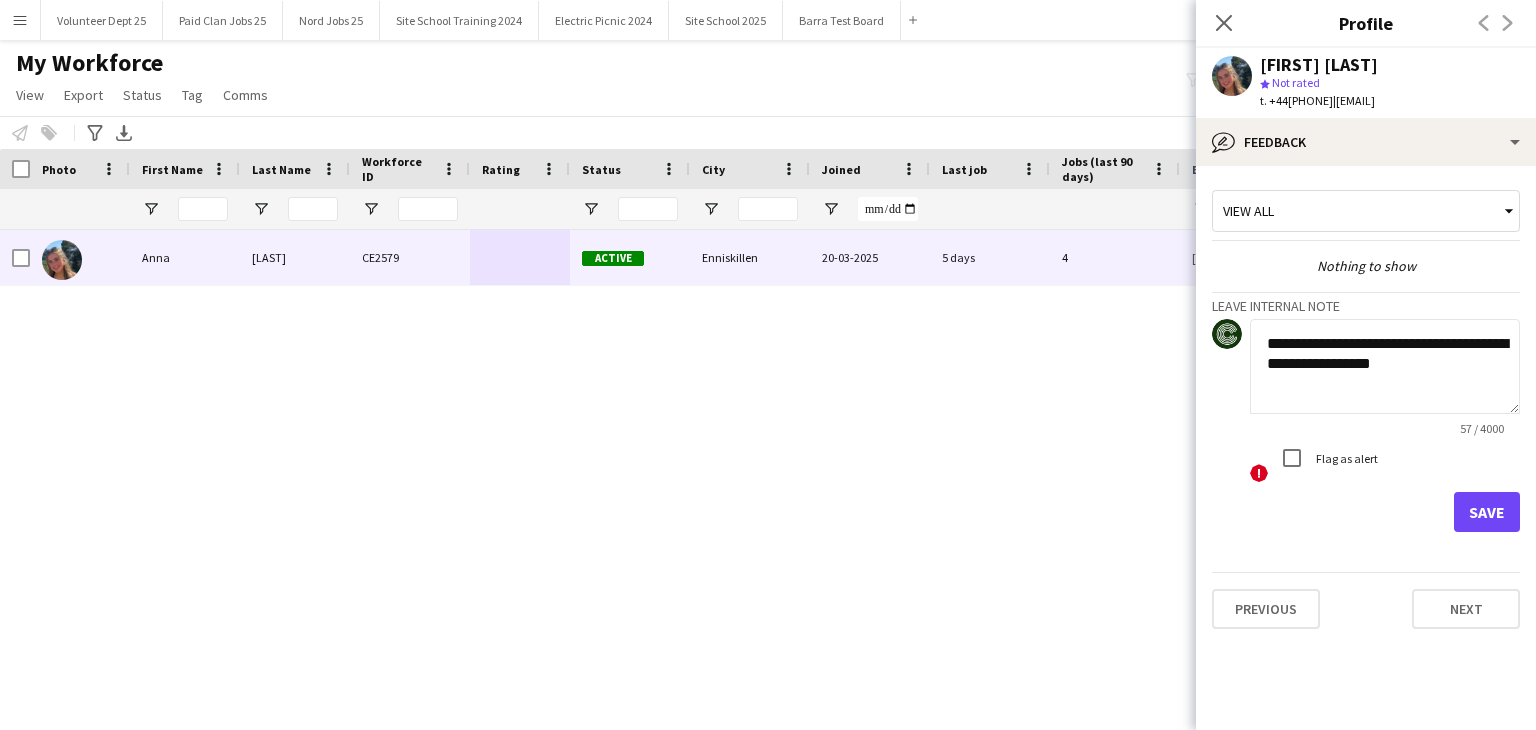 type on "**********" 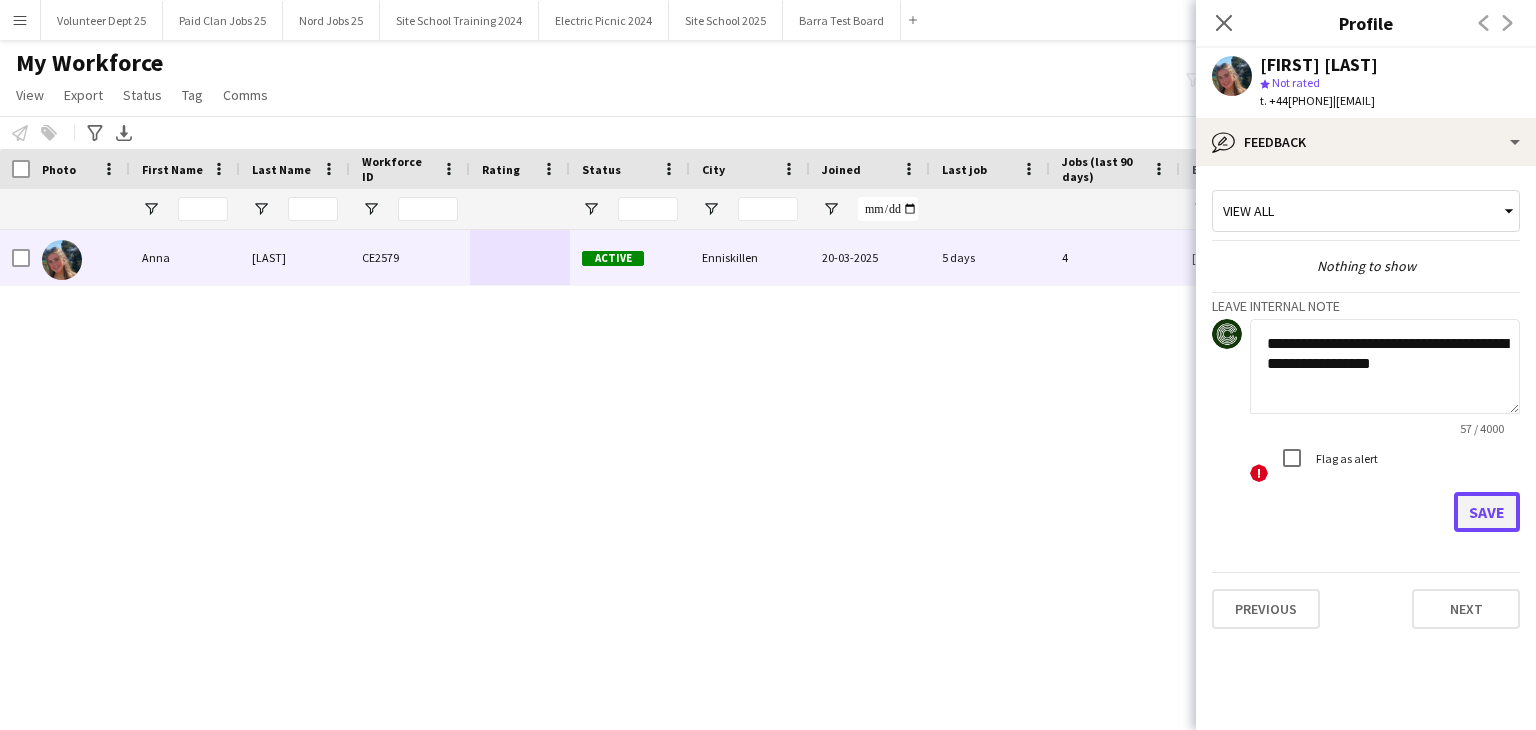 click on "Save" 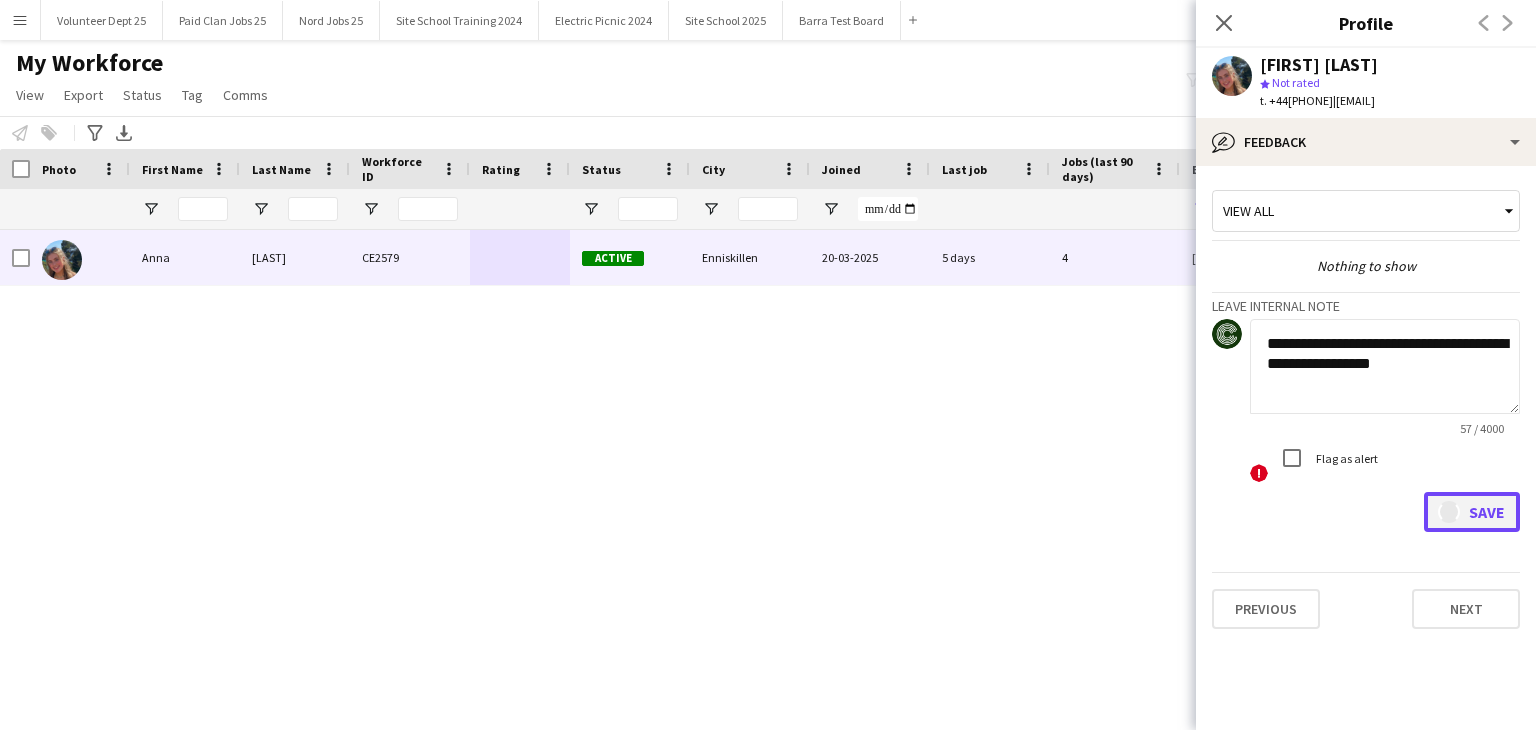 type 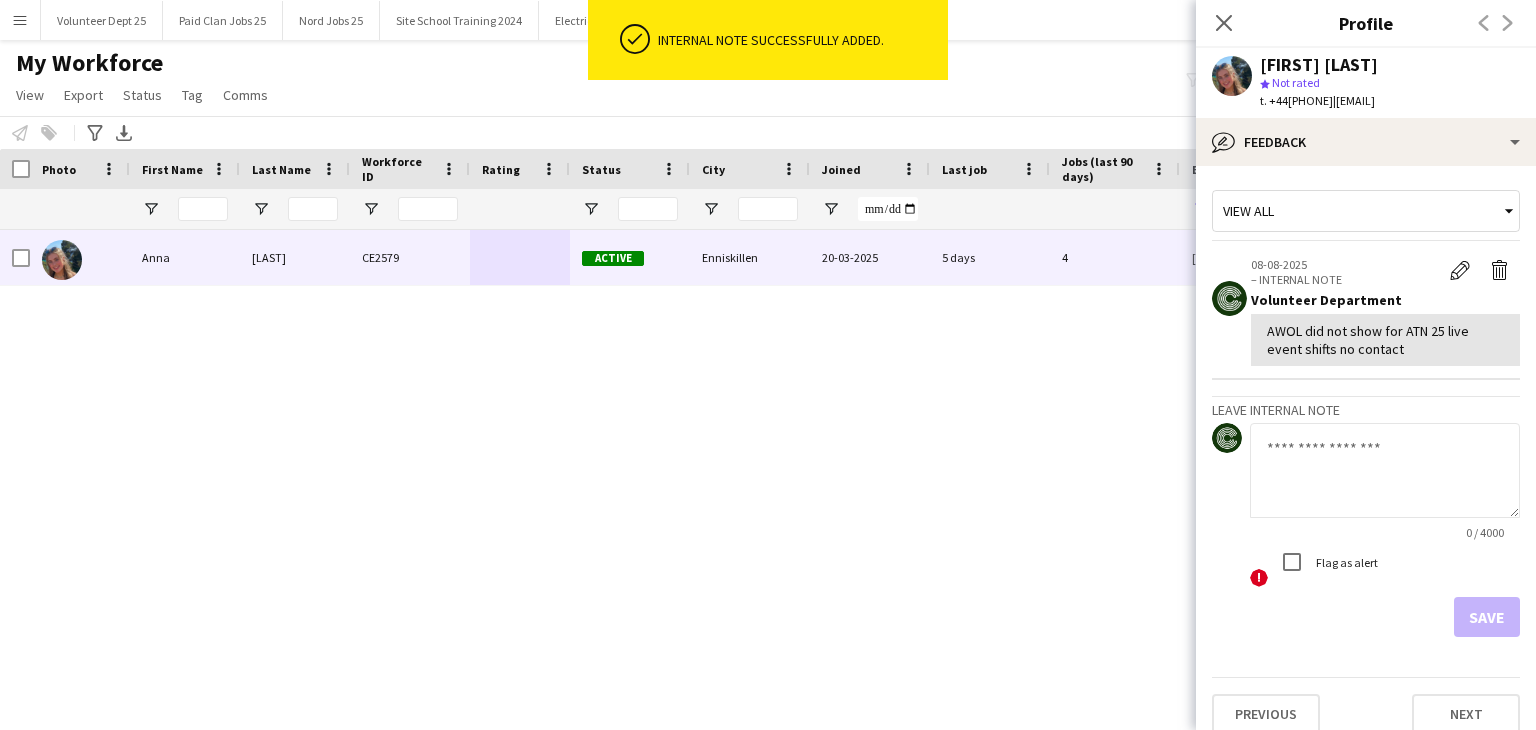 drag, startPoint x: 1423, startPoint y: 361, endPoint x: 1263, endPoint y: 326, distance: 163.78339 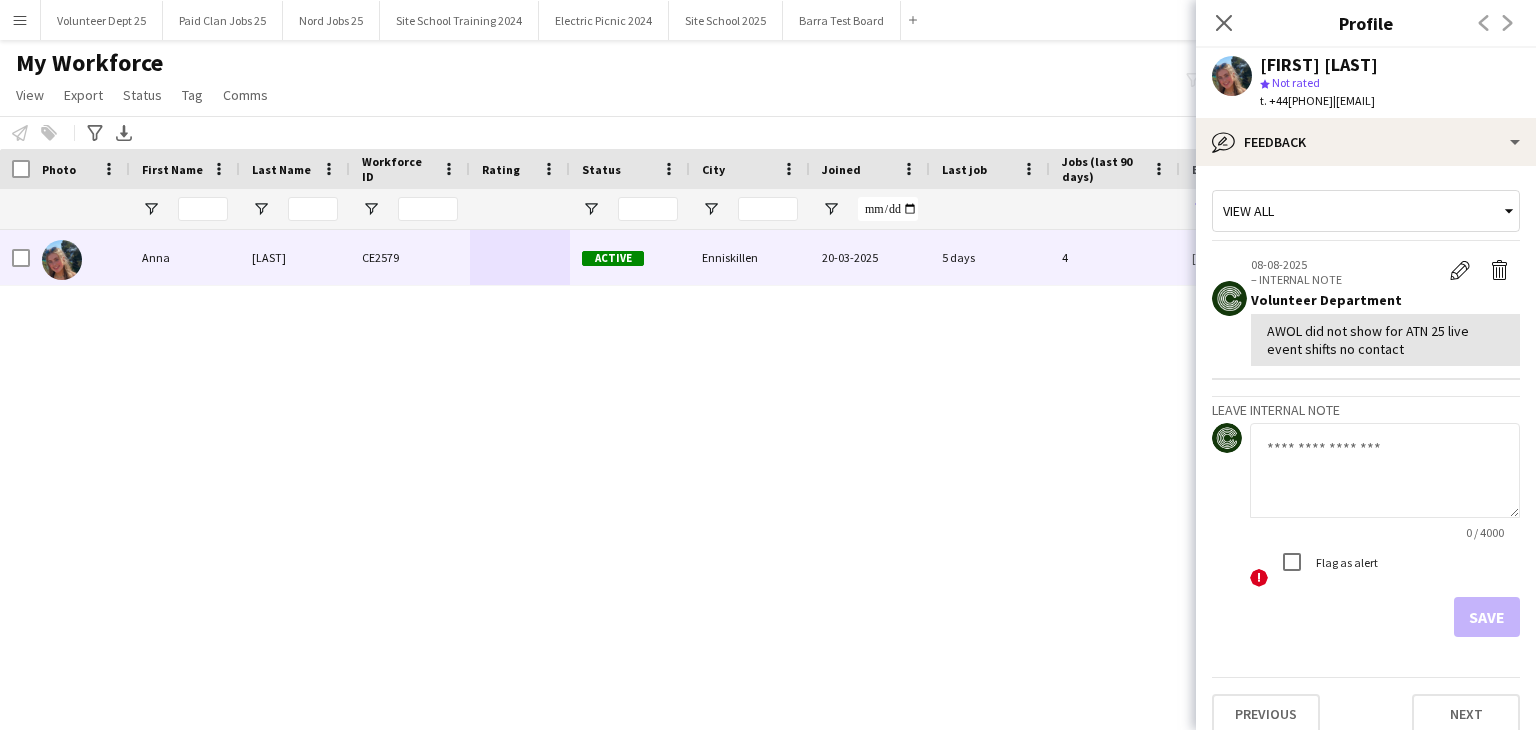 copy on "AWOL did not show for ATN 25 live event shifts no contact" 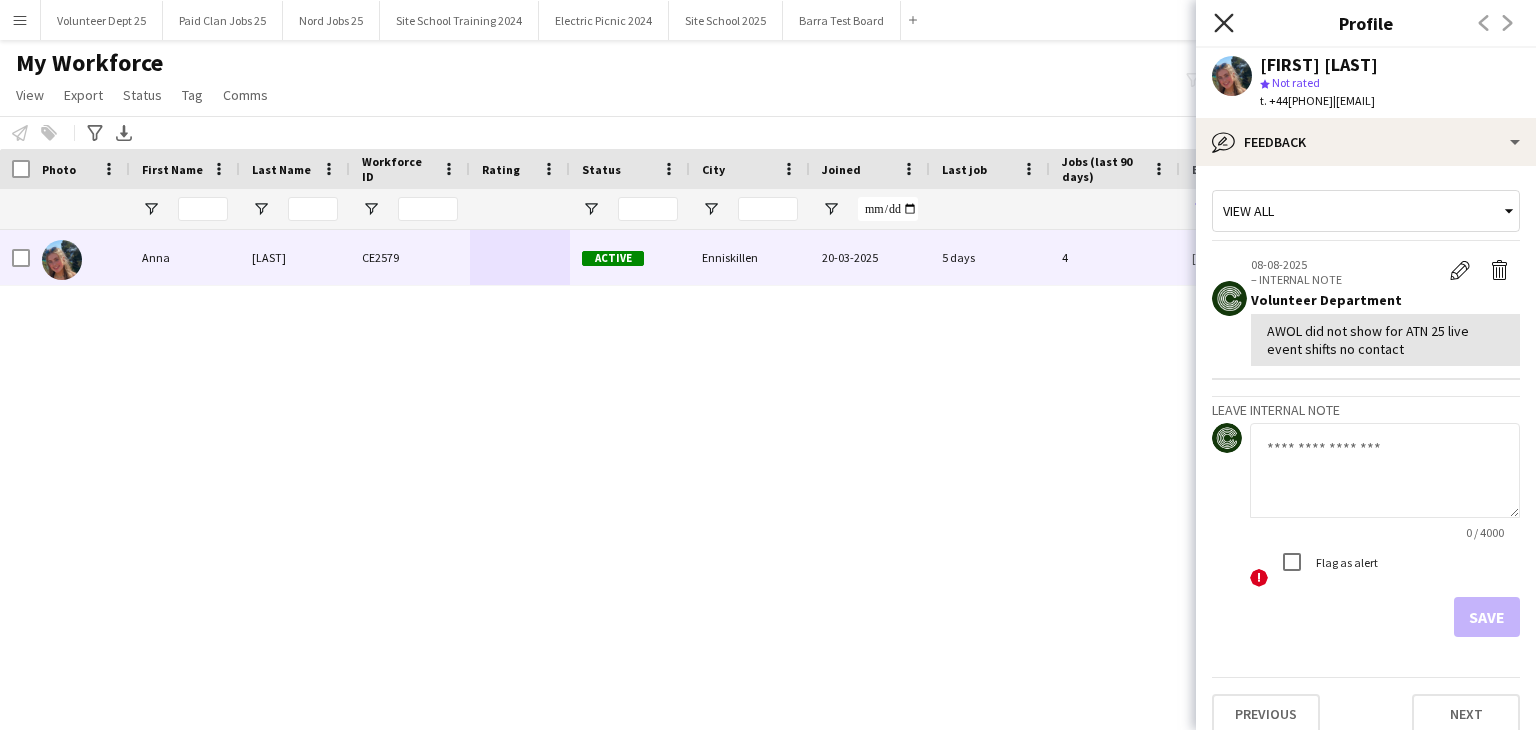 click 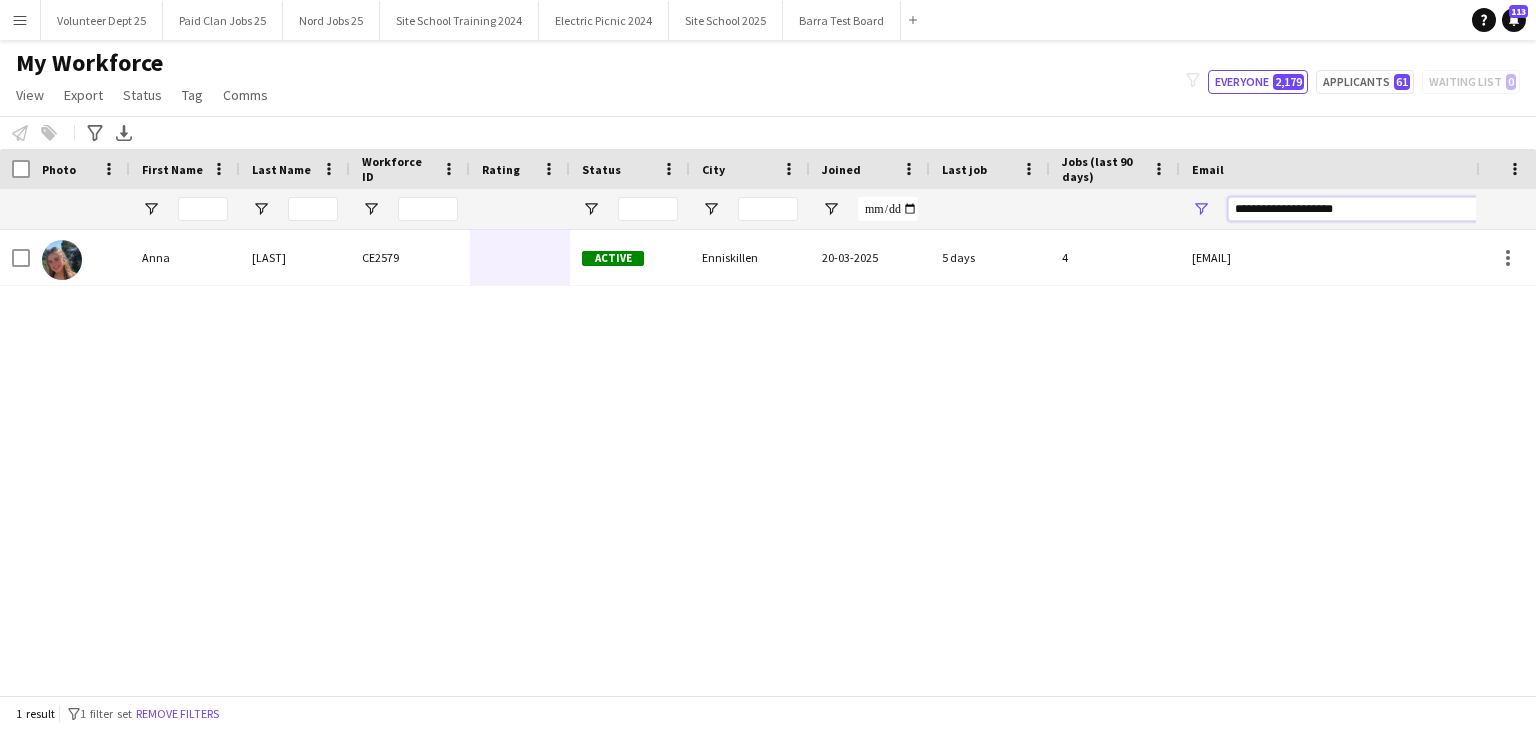 click on "**********" at bounding box center [1398, 209] 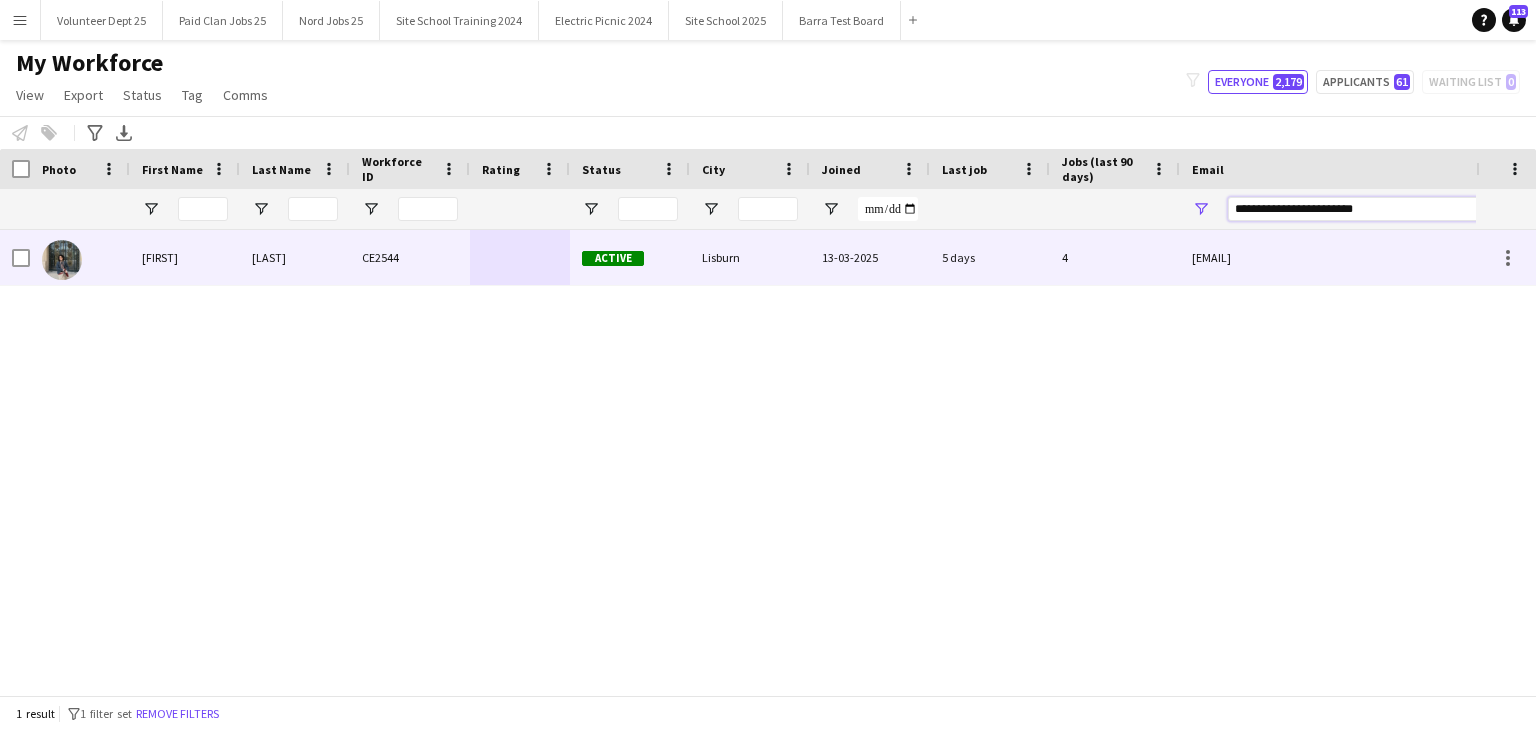 type on "**********" 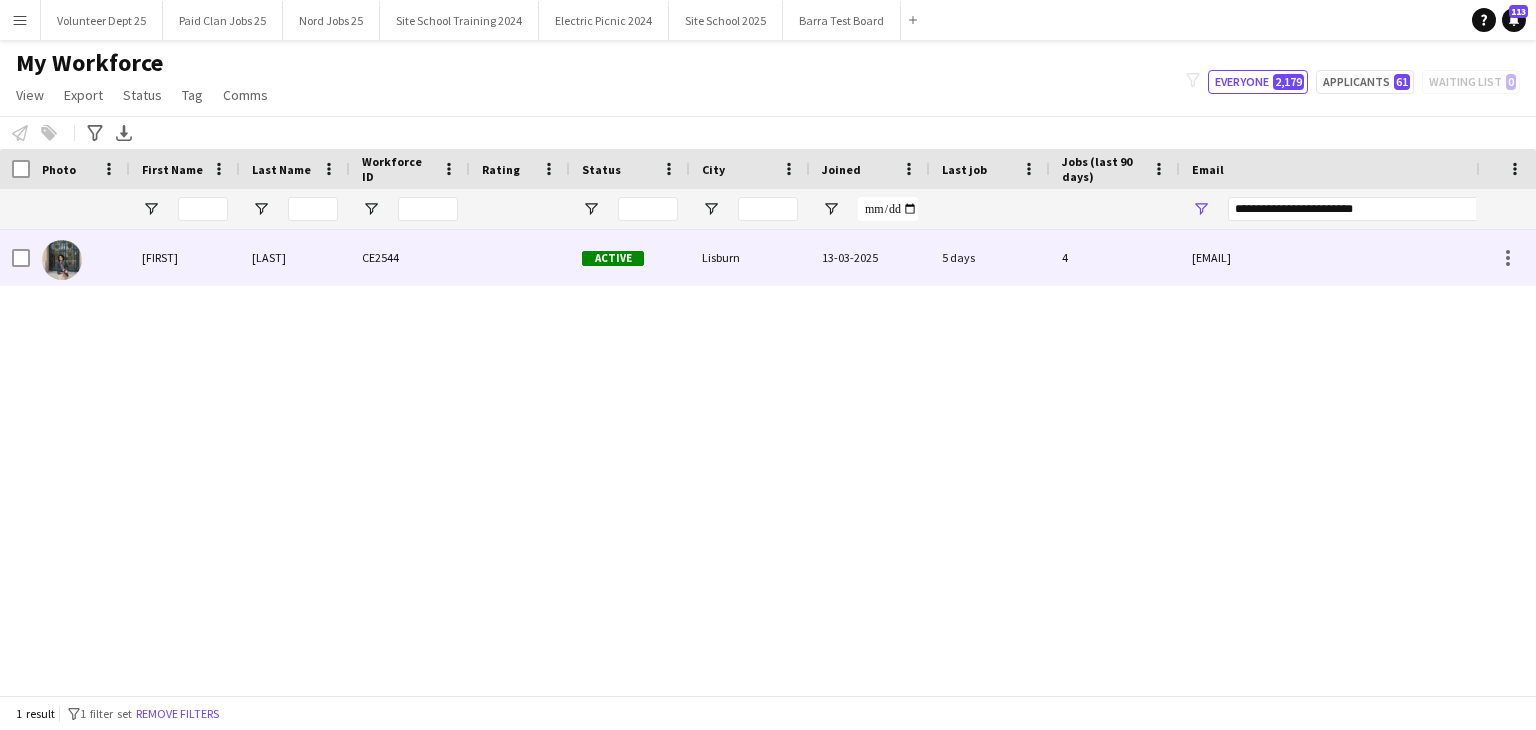 click on "ellie" at bounding box center (185, 257) 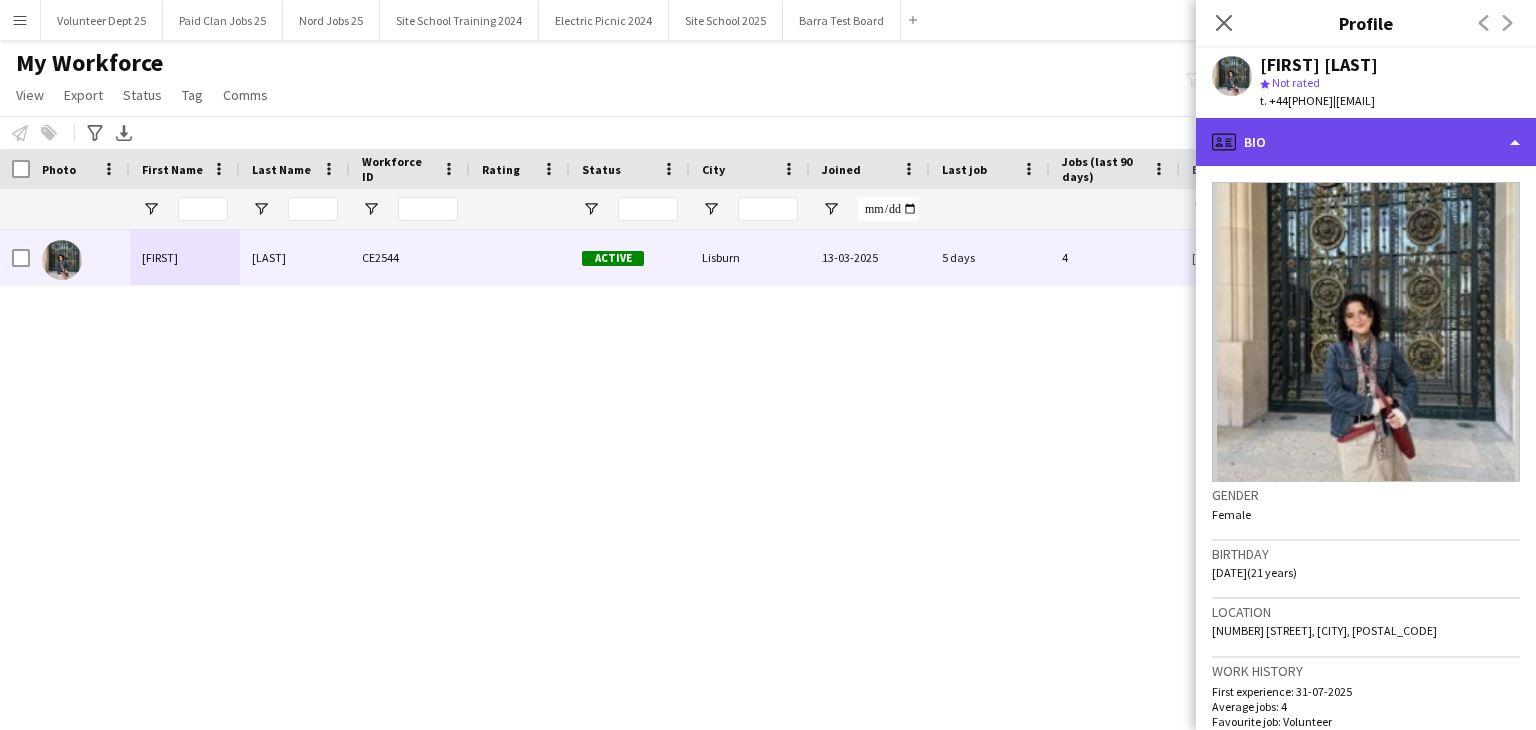 click on "profile
Bio" 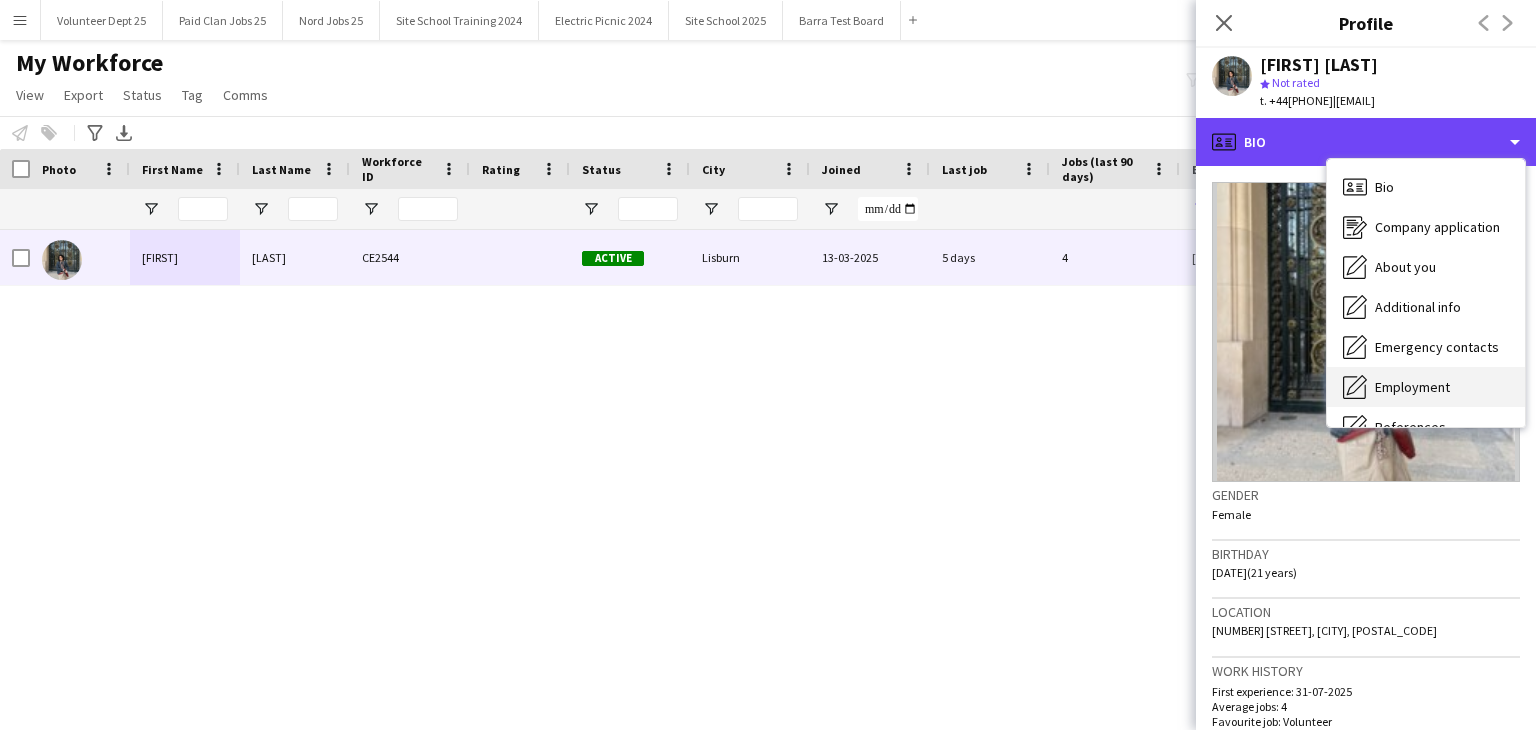 scroll, scrollTop: 188, scrollLeft: 0, axis: vertical 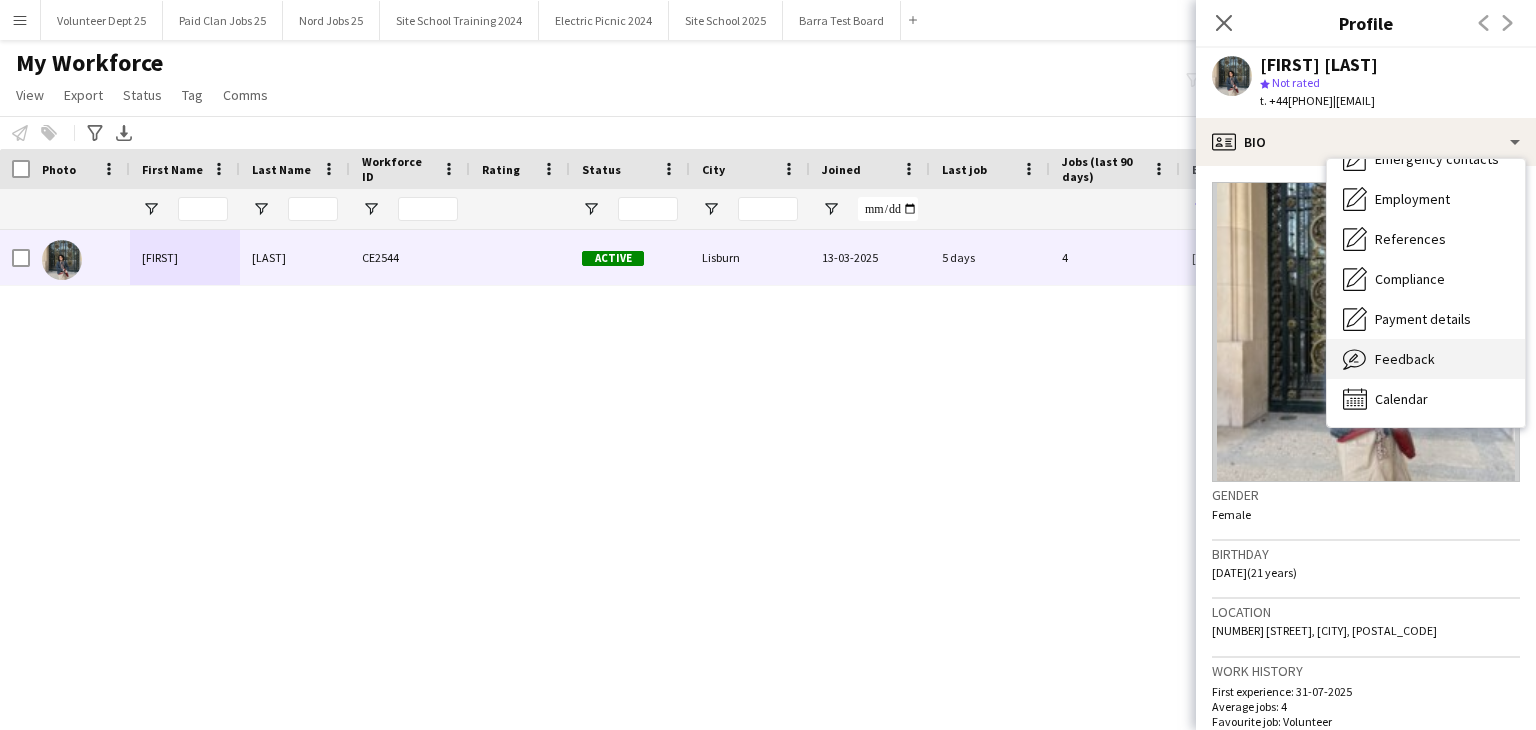 click on "Feedback" at bounding box center (1405, 359) 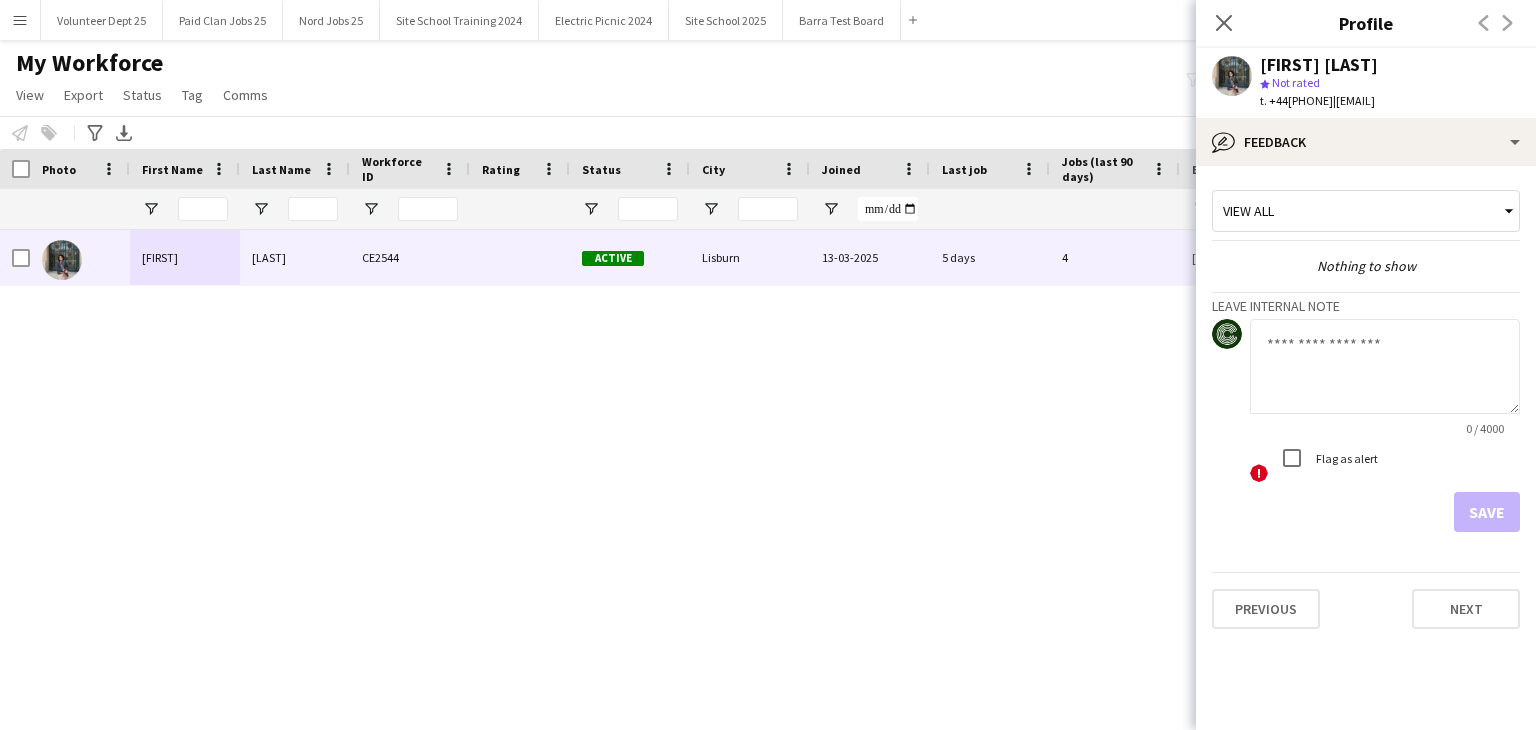 click 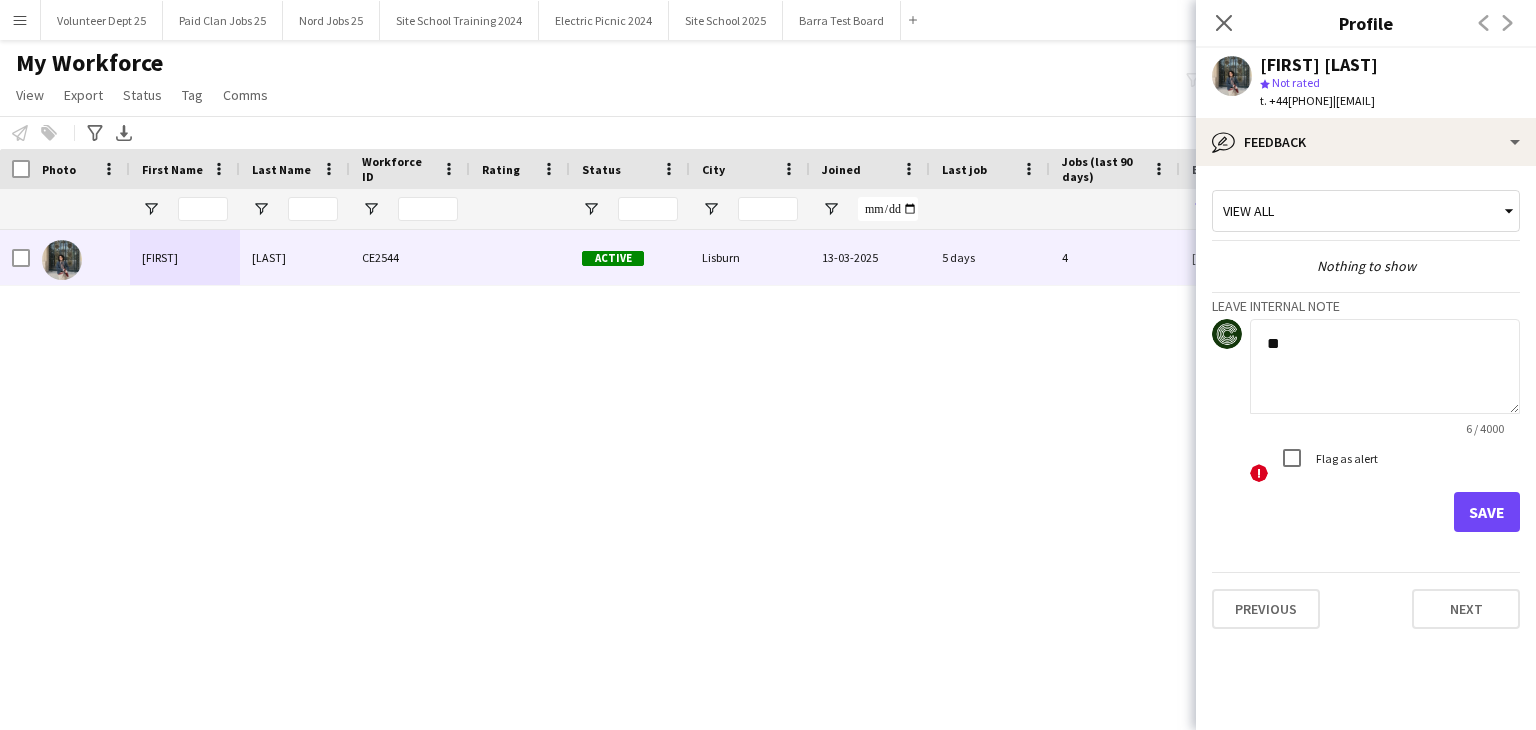 type on "*" 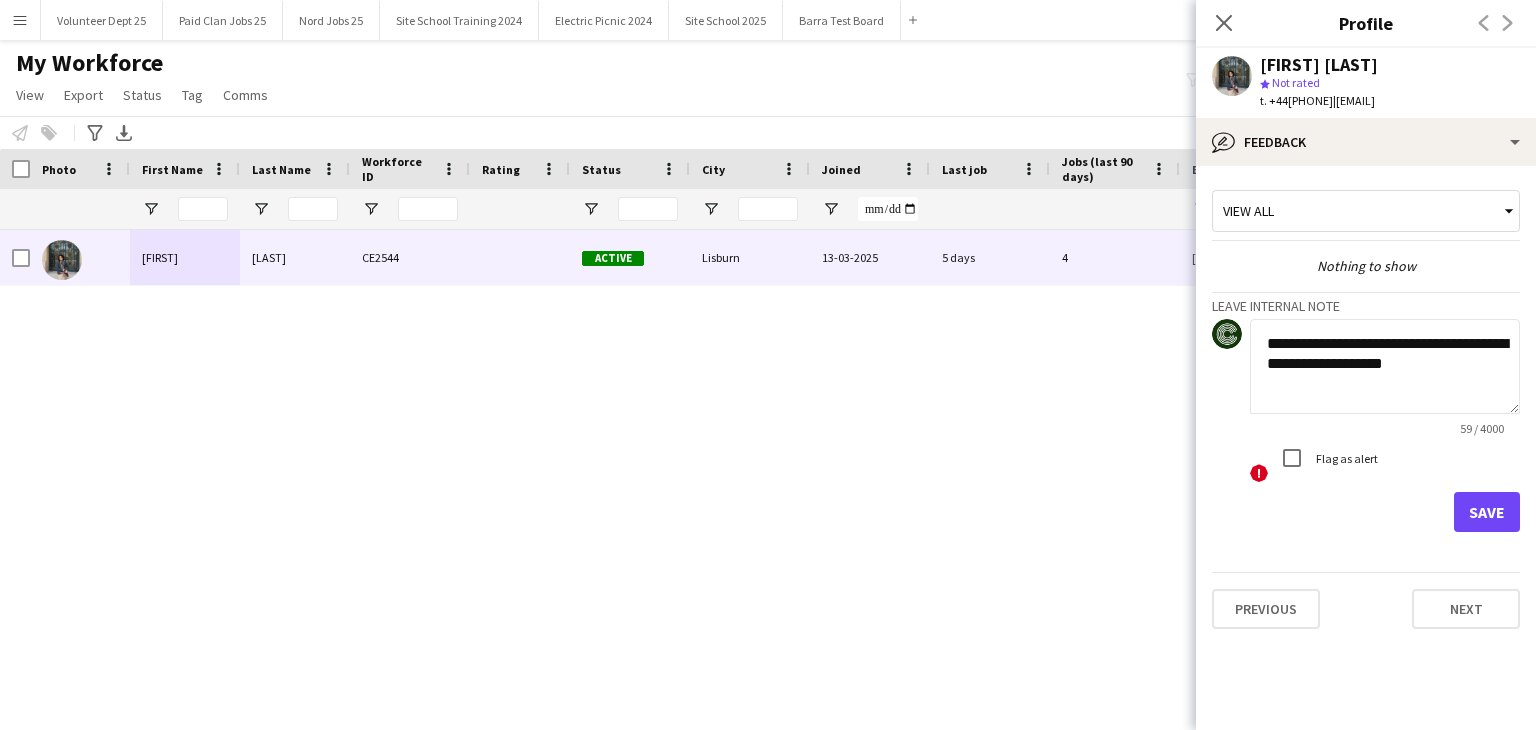 type on "**********" 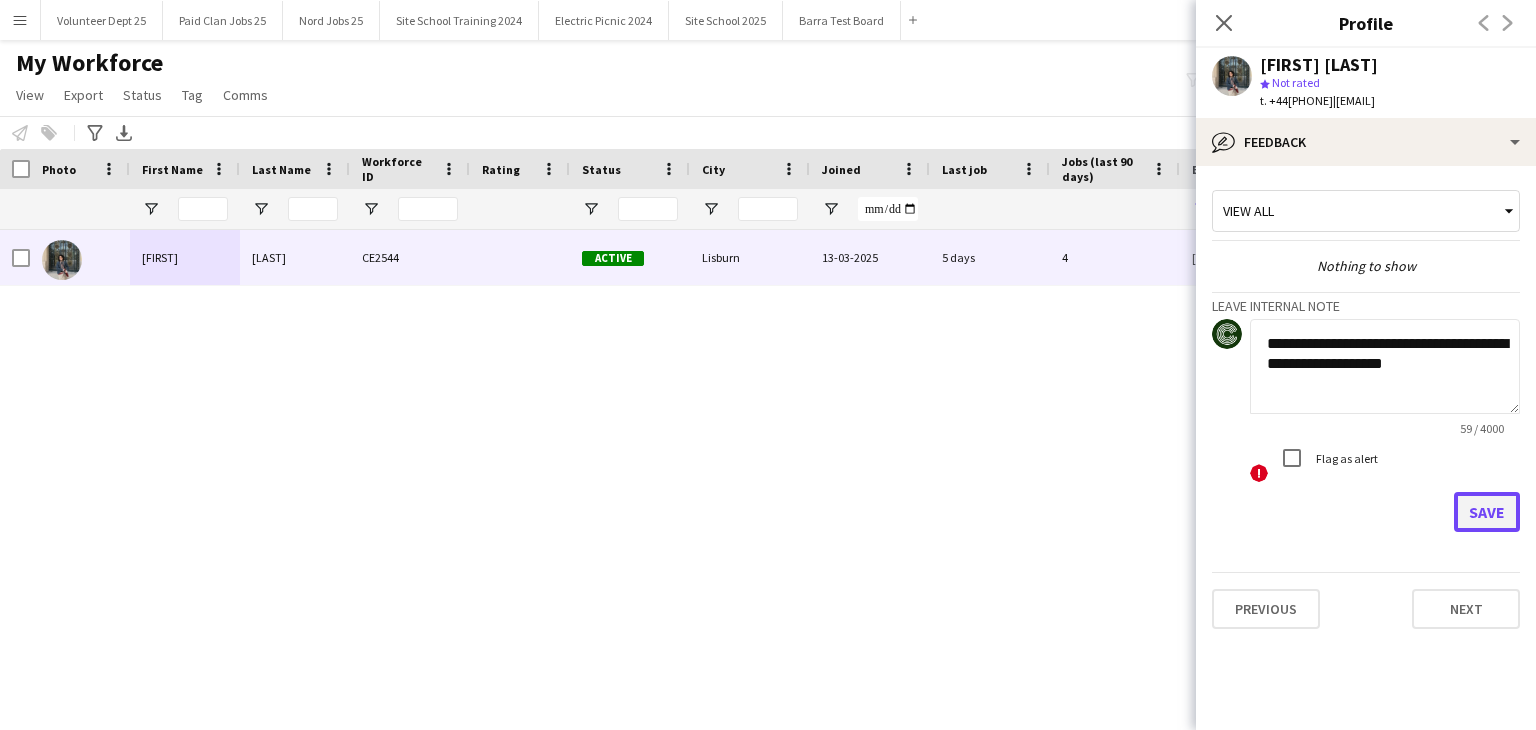 click on "Save" 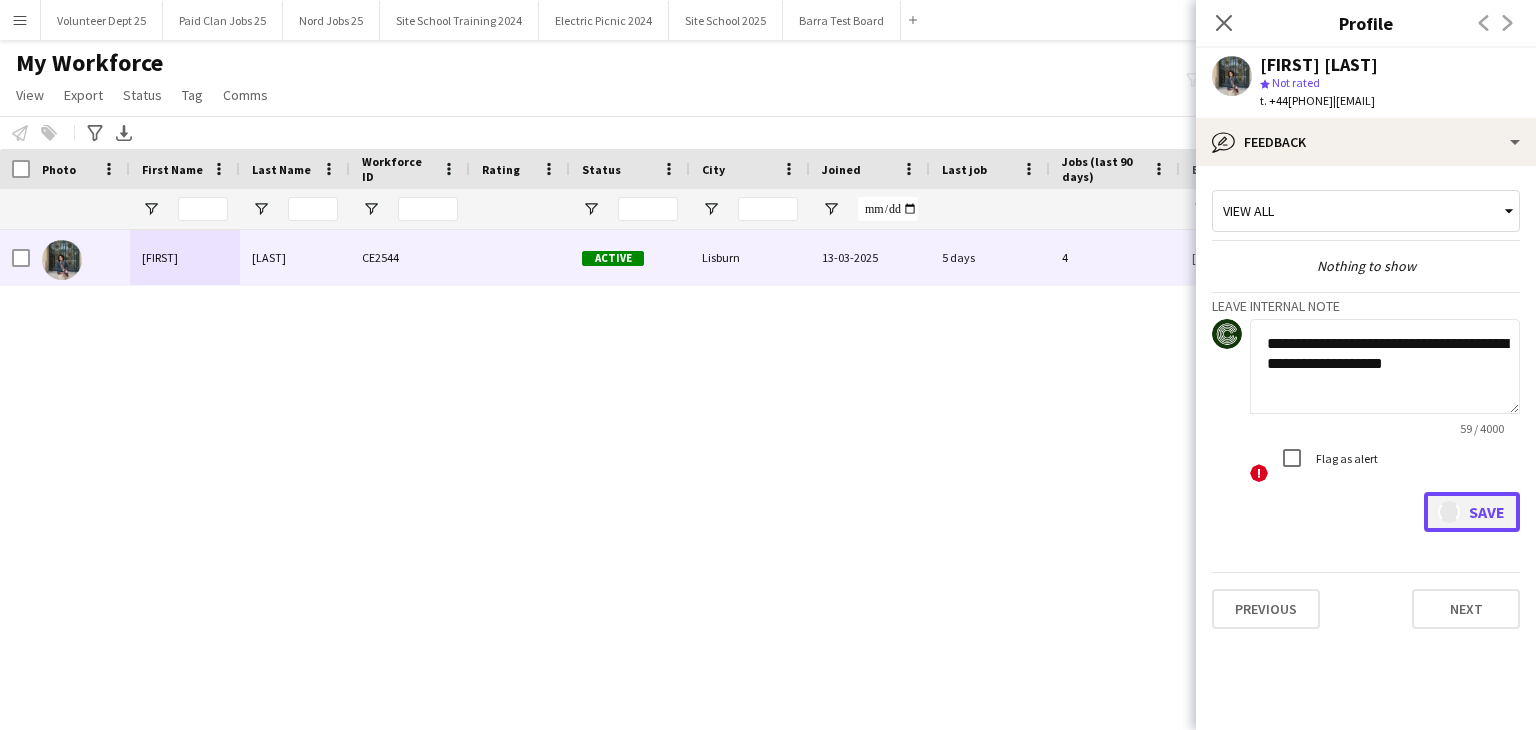 type 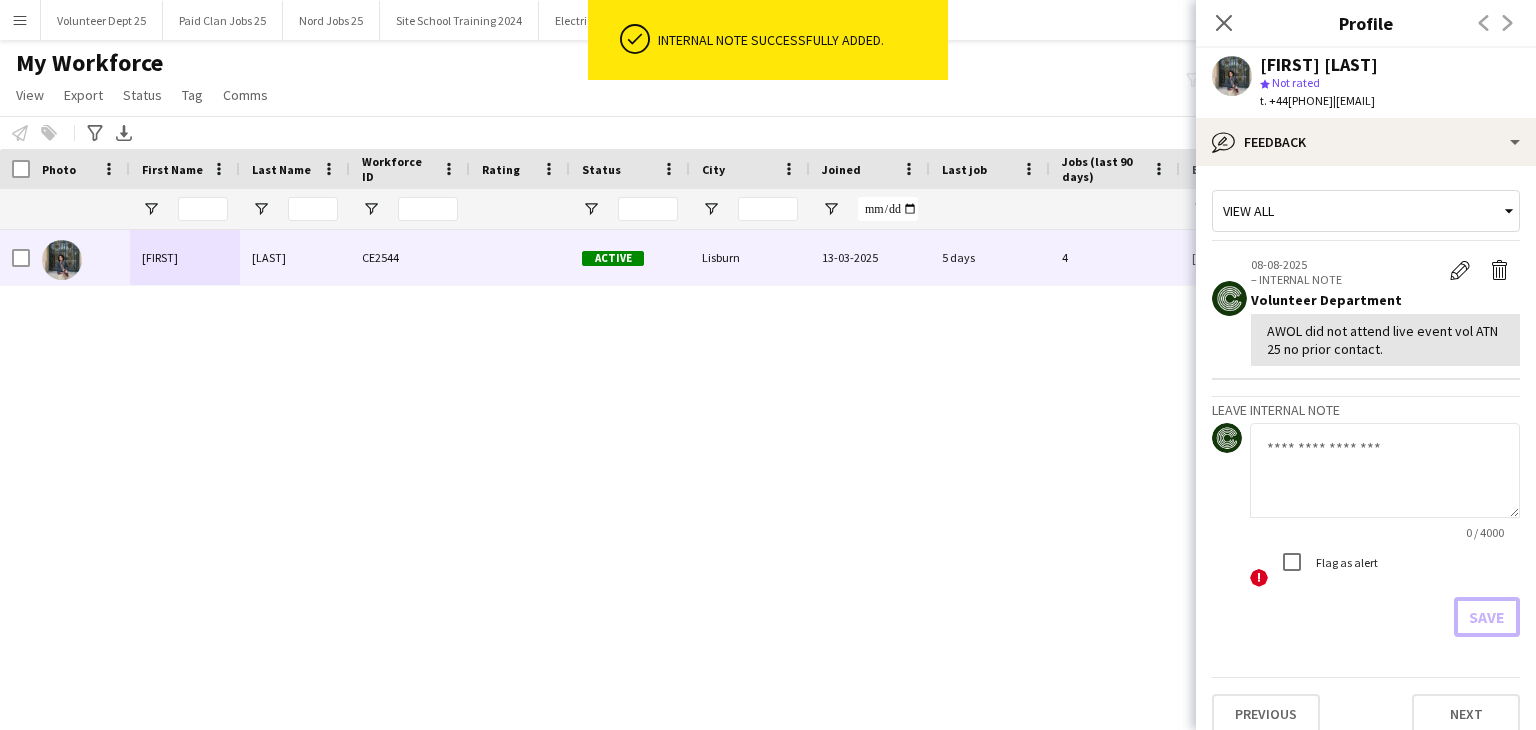type 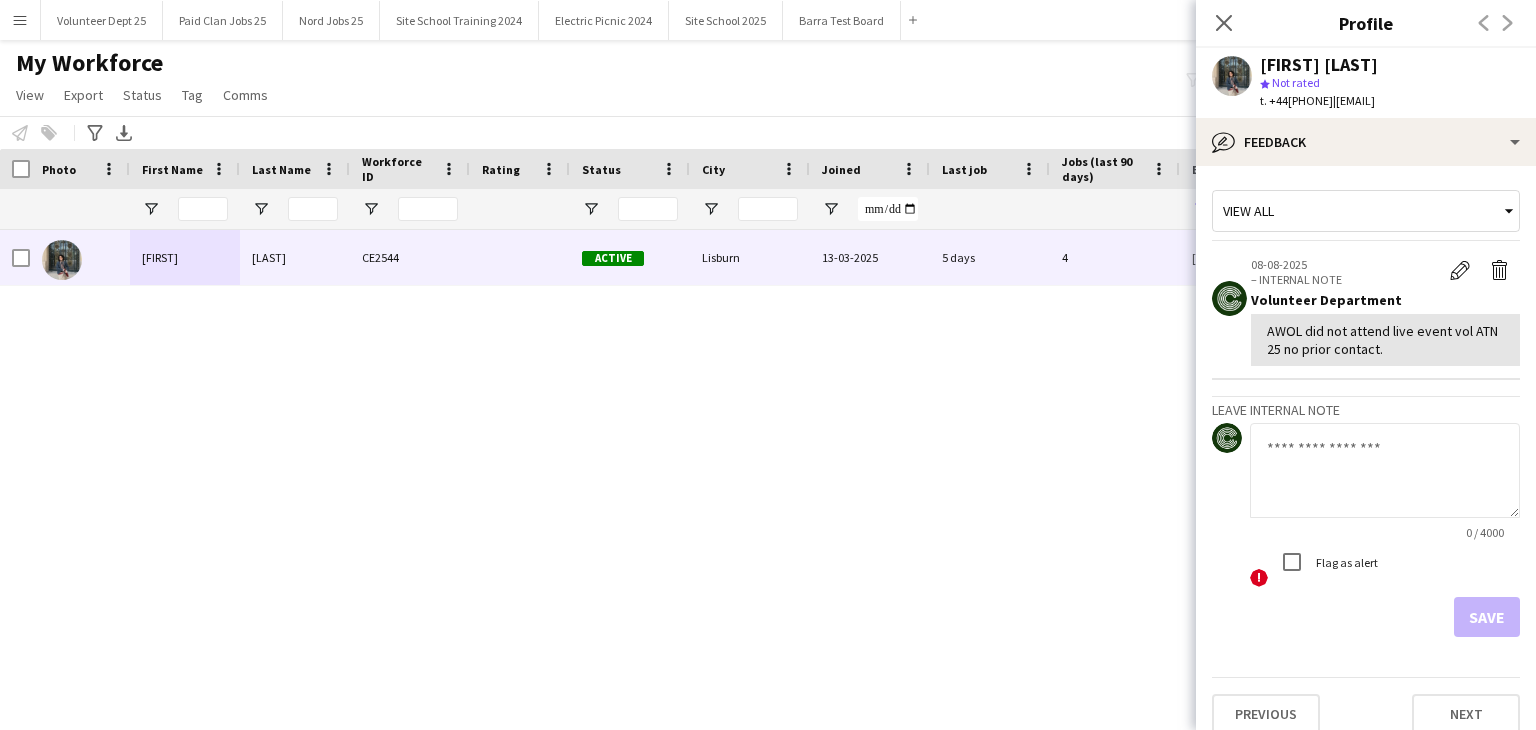 click on "ellie mccoy CE2544 Active Lisburn 13-03-2025 5 days 4 elliekatemccoy@gmail.com +447763469397" at bounding box center [738, 455] 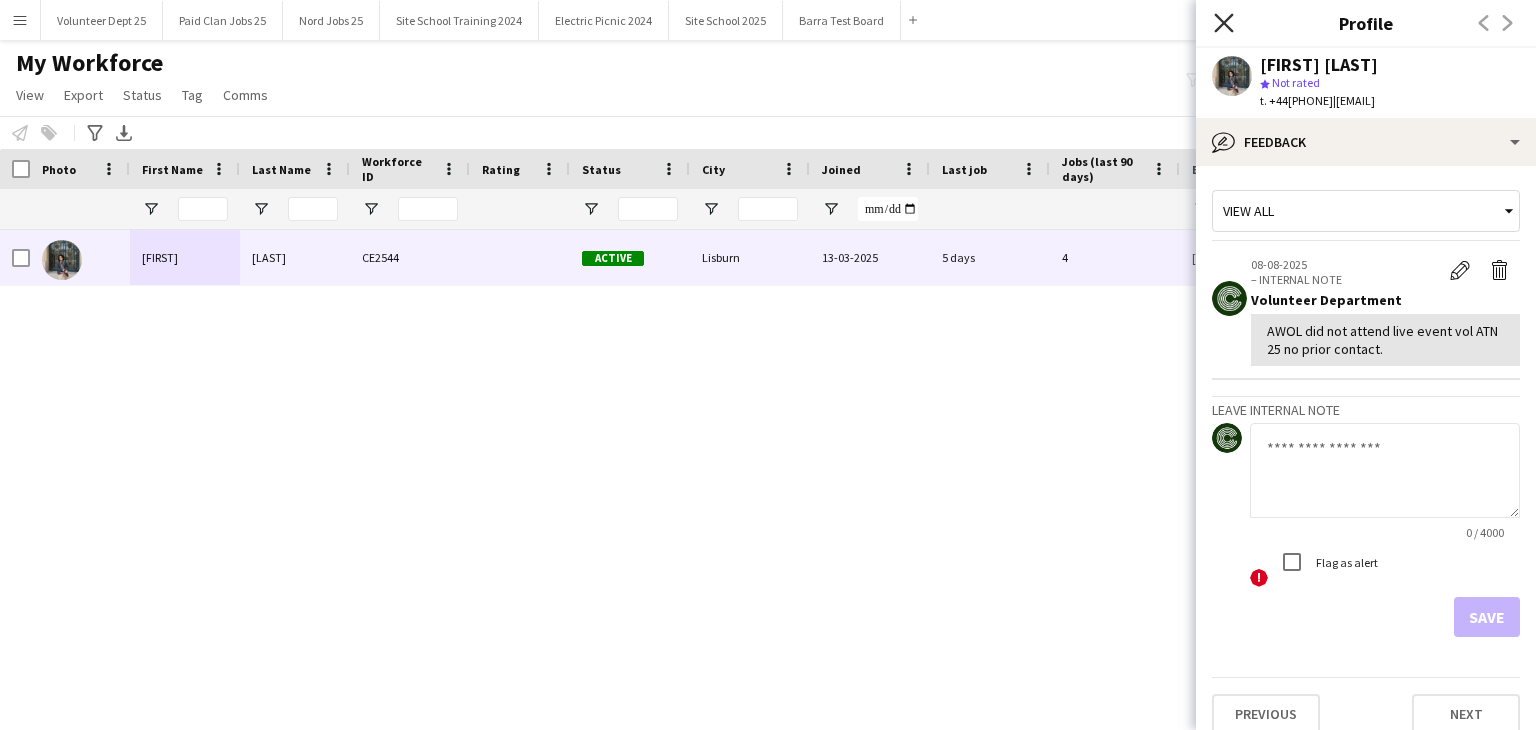 click on "Close pop-in" 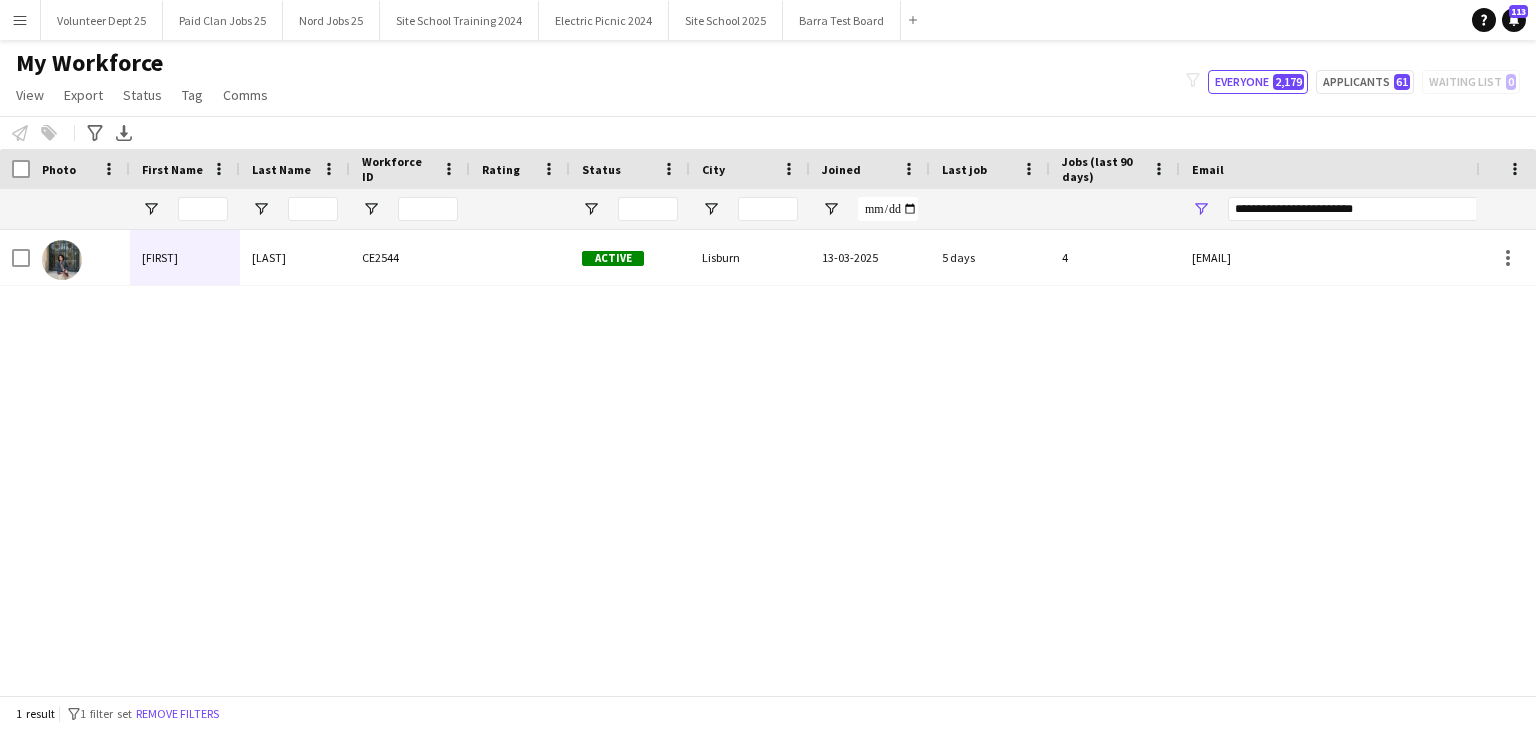 drag, startPoint x: 1278, startPoint y: 196, endPoint x: 1283, endPoint y: 219, distance: 23.537205 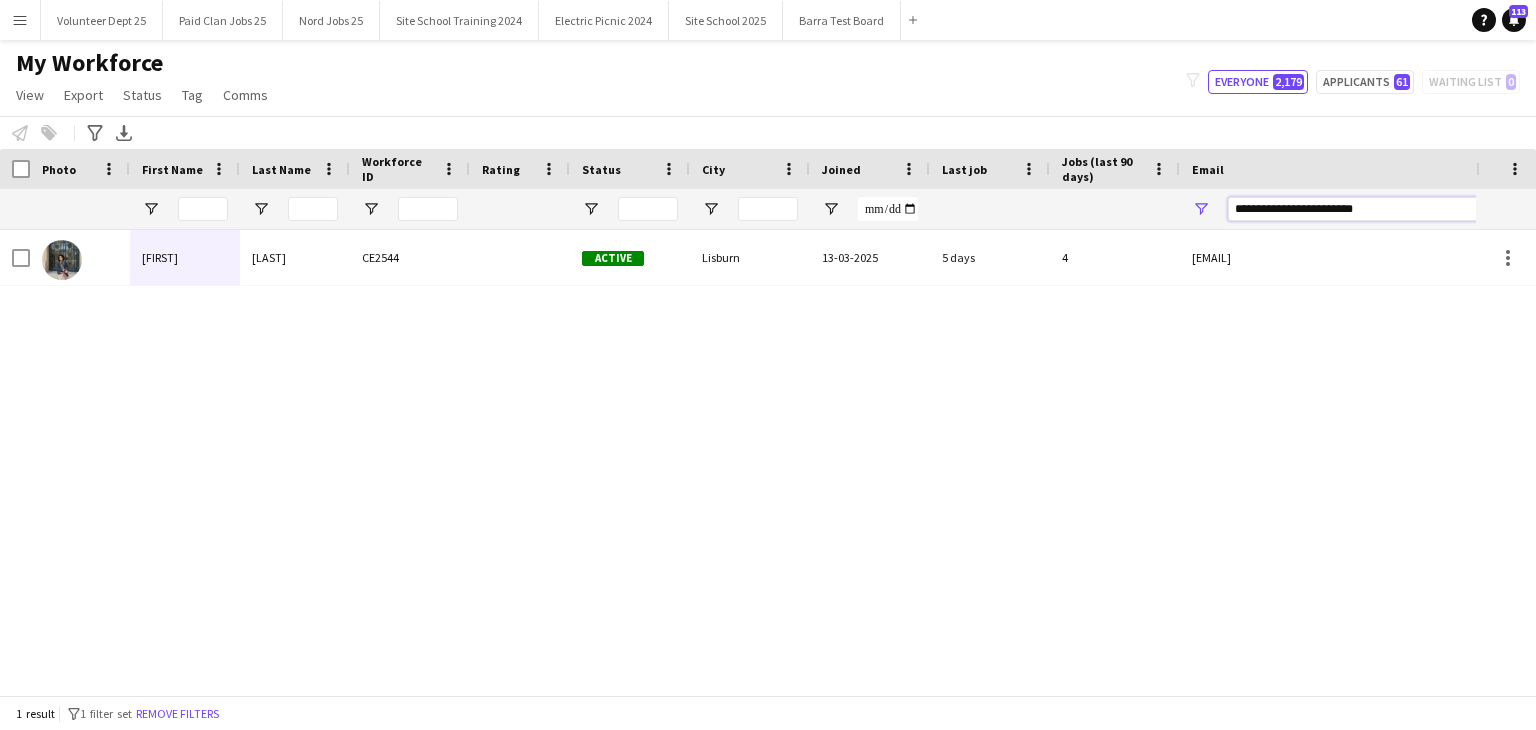 click on "**********" at bounding box center [1398, 209] 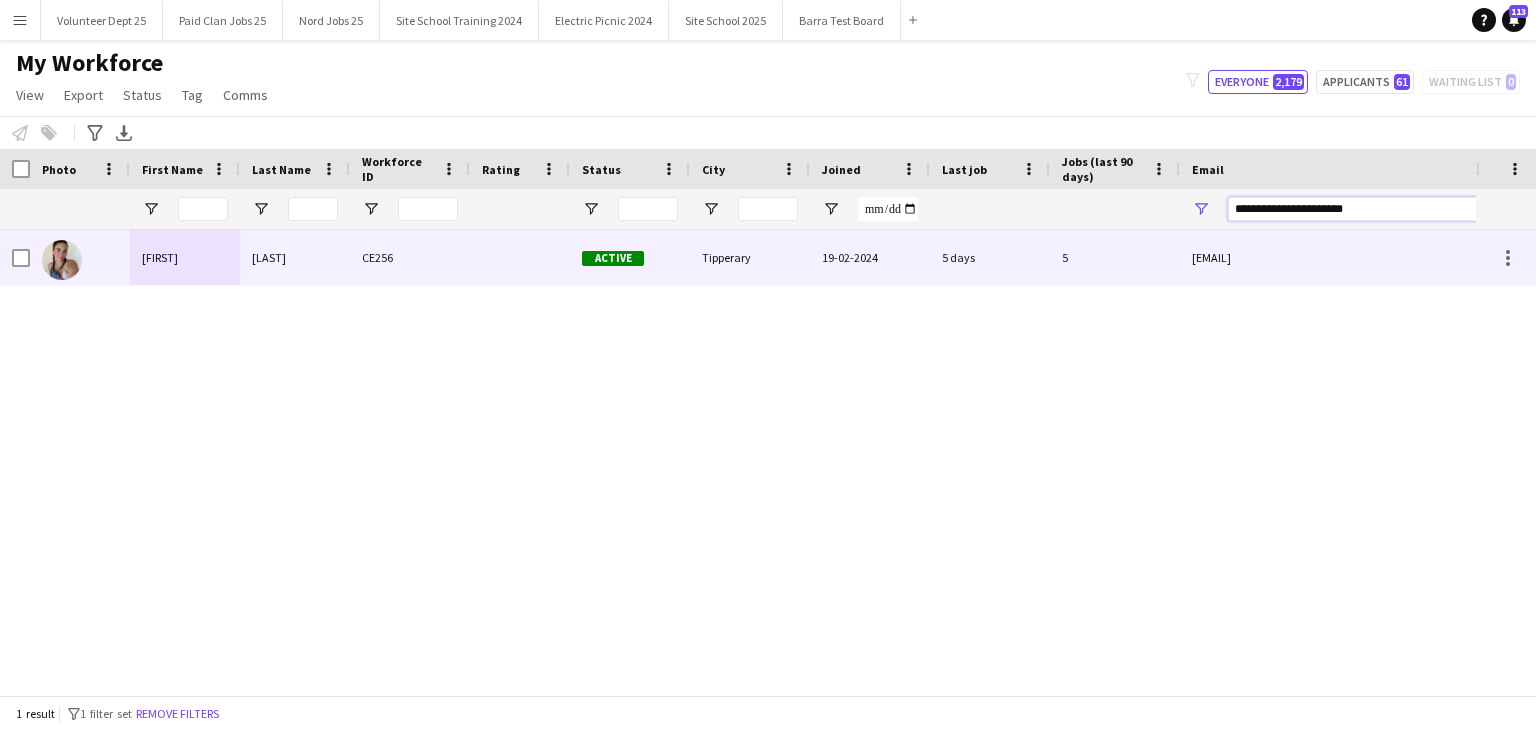 type on "**********" 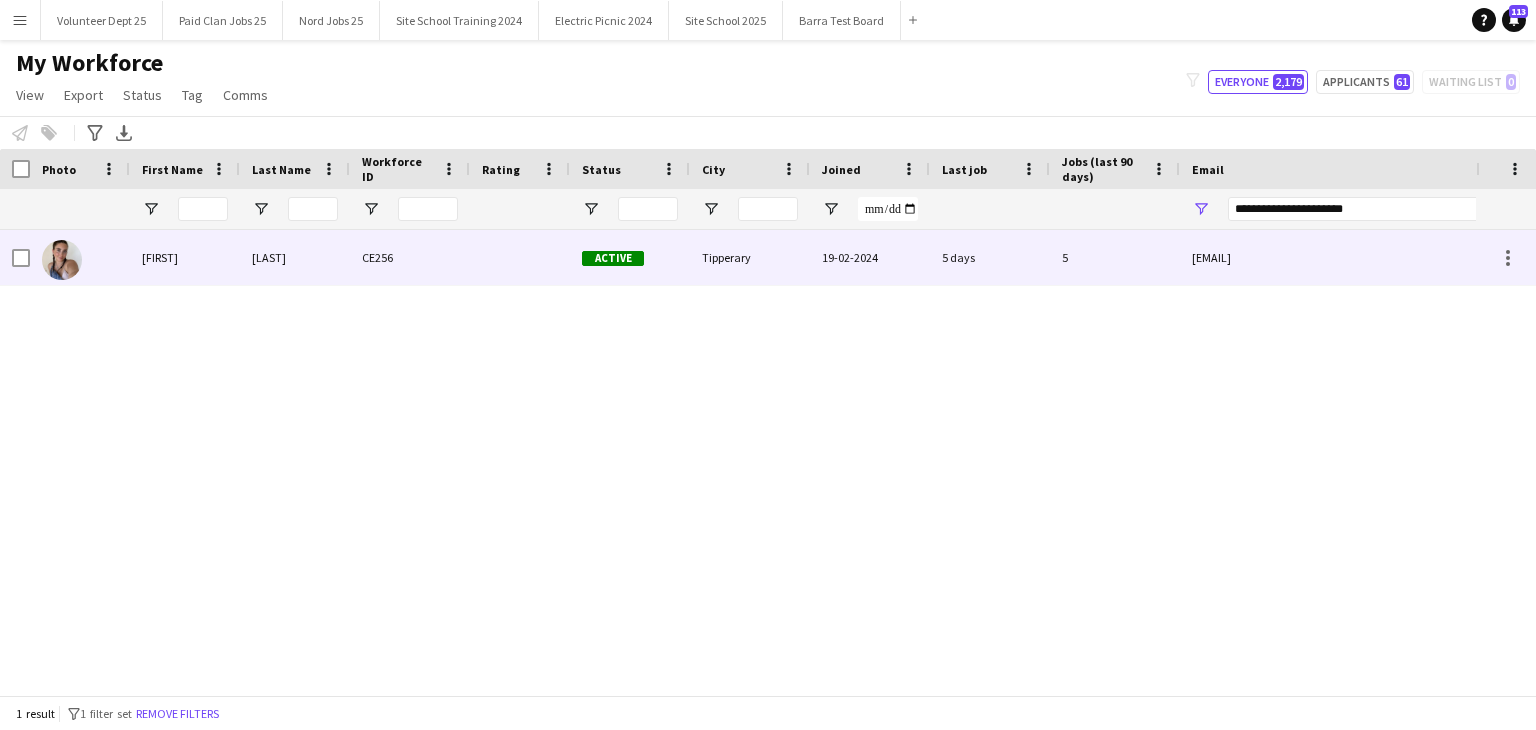 click on "Tipperary" at bounding box center (750, 257) 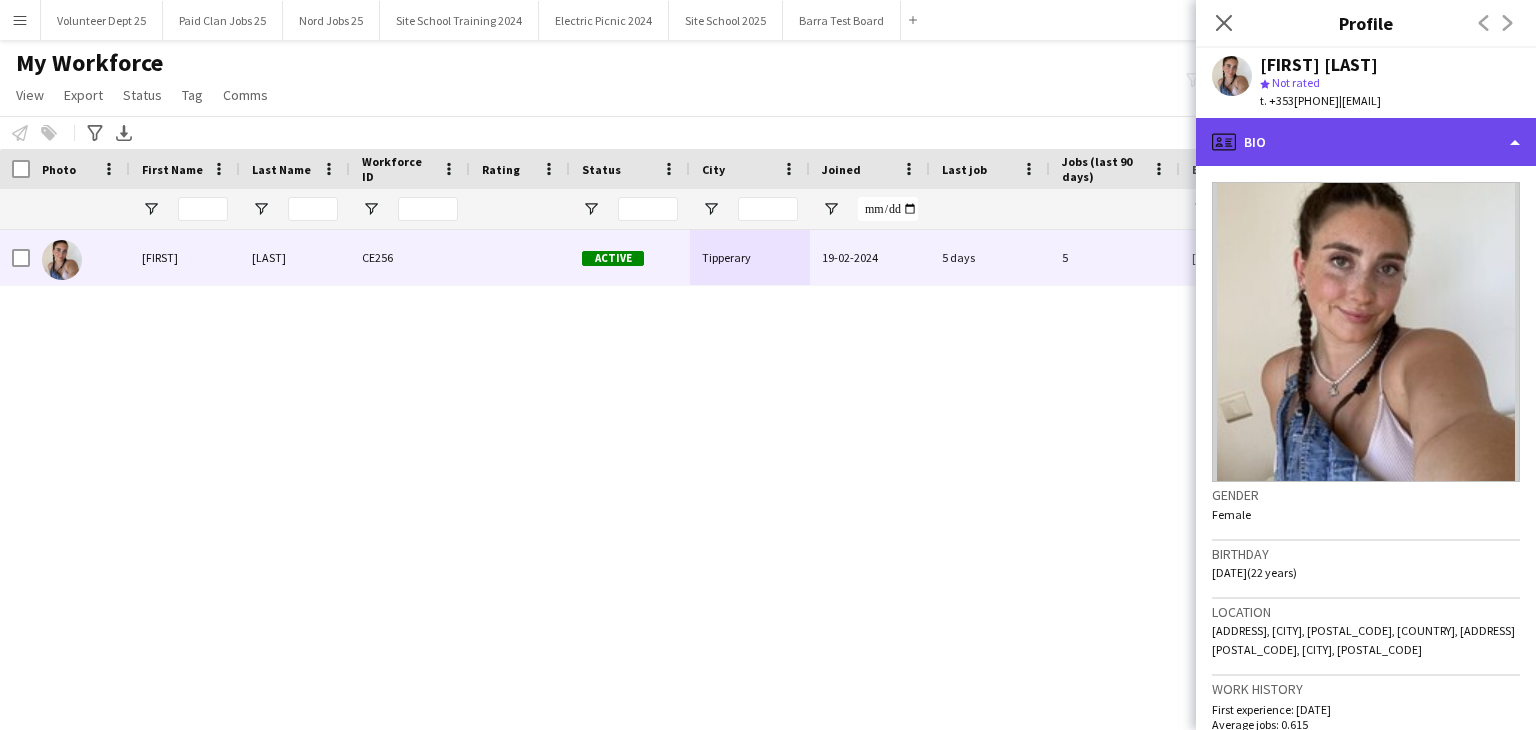 click on "profile
Bio" 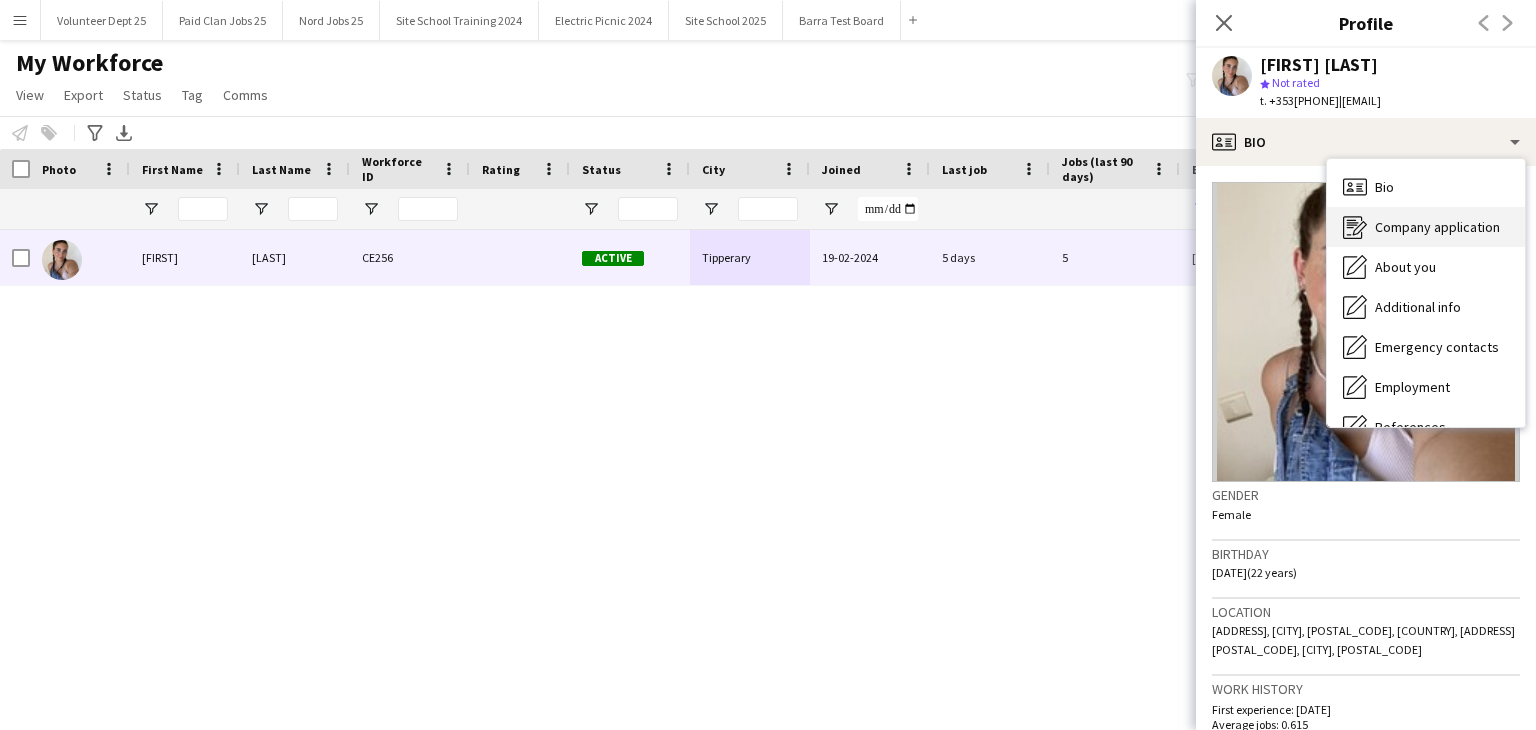 click on "Company application" at bounding box center [1437, 227] 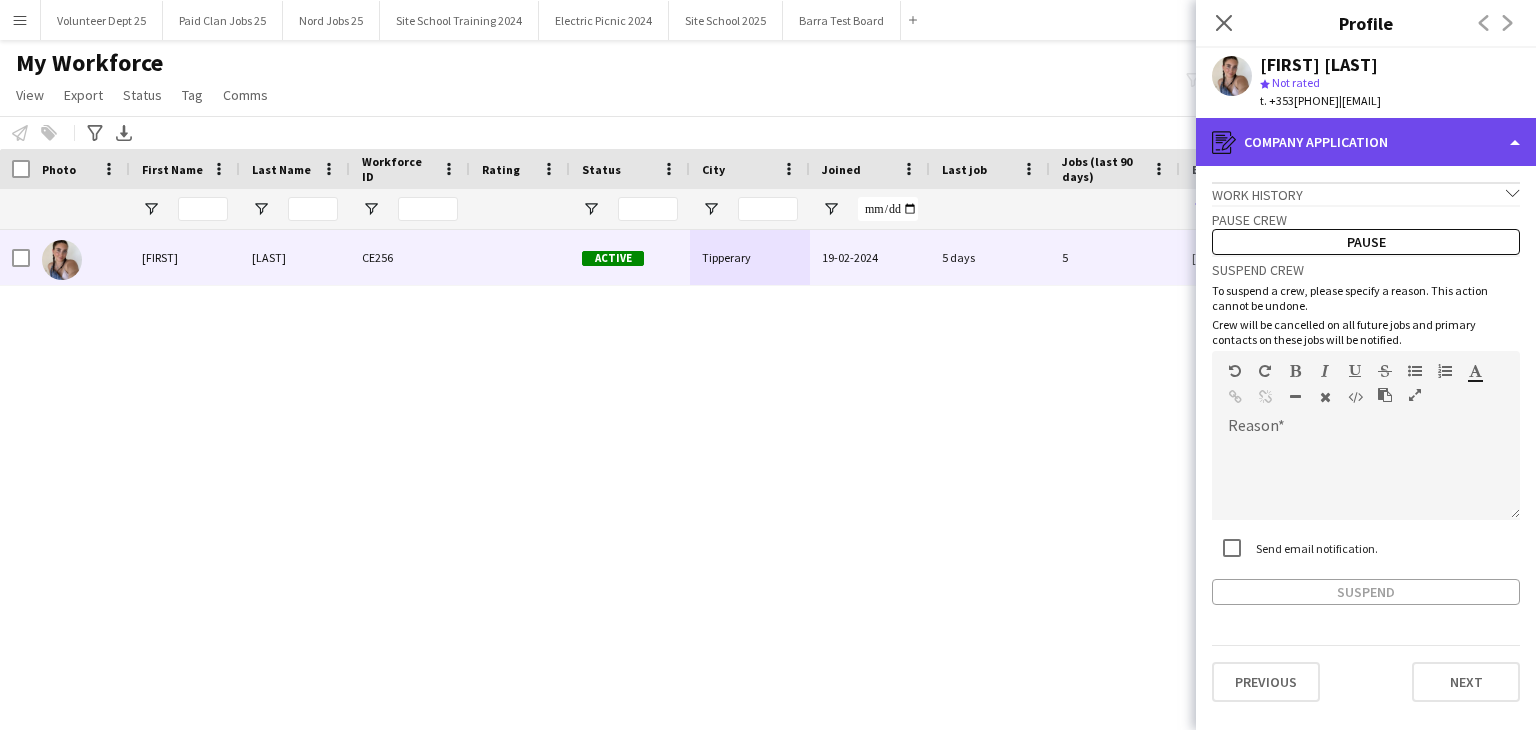 click on "register
Company application" 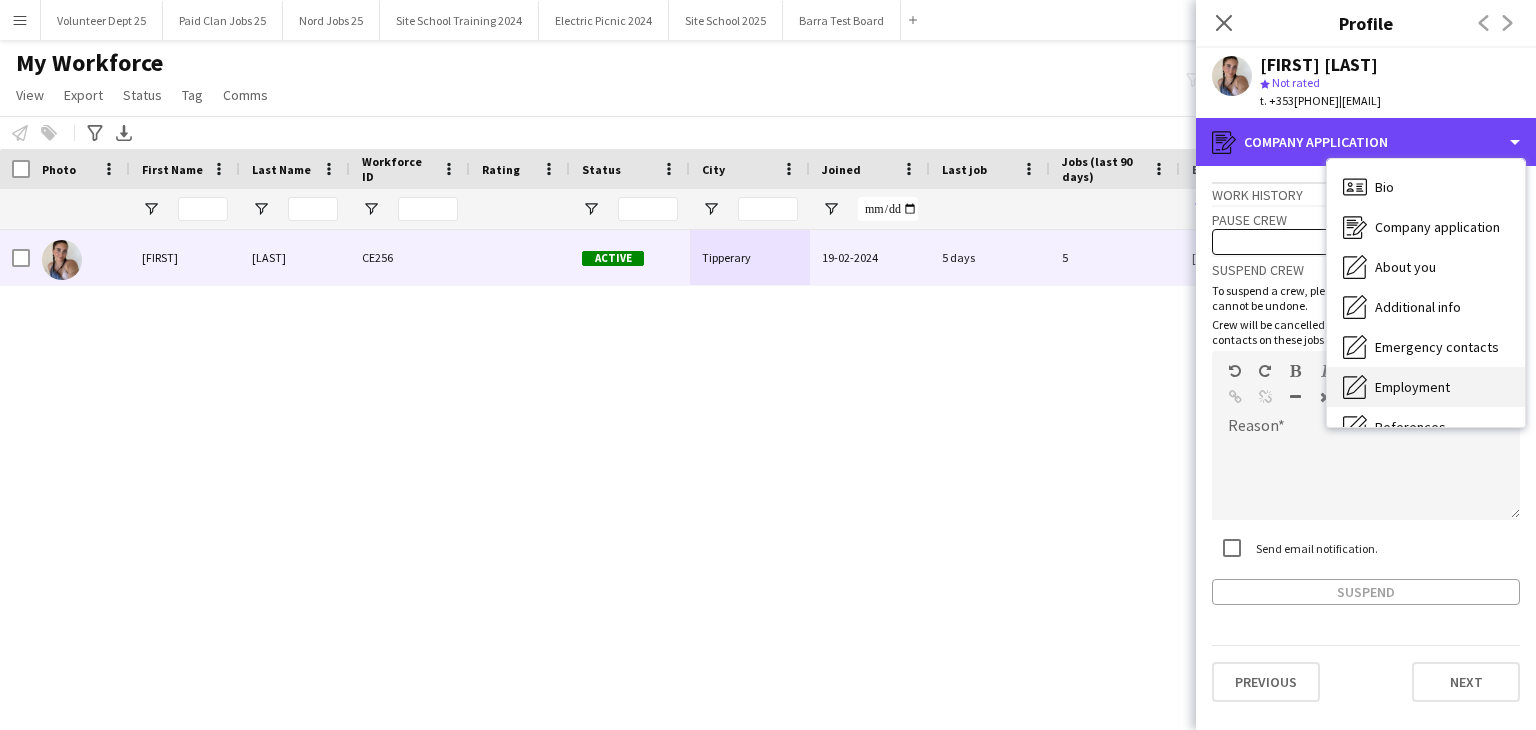 scroll, scrollTop: 188, scrollLeft: 0, axis: vertical 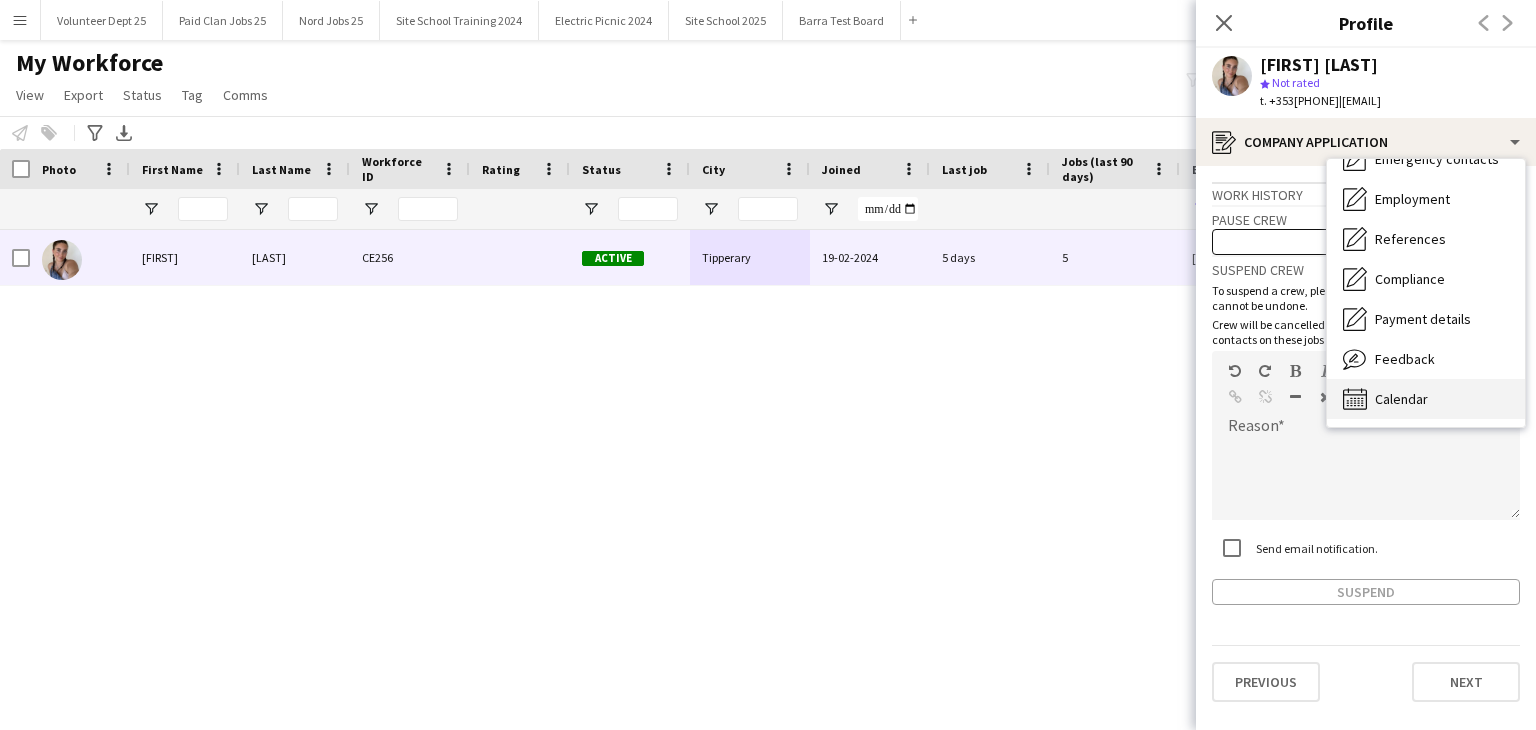 click on "Calendar" at bounding box center [1401, 399] 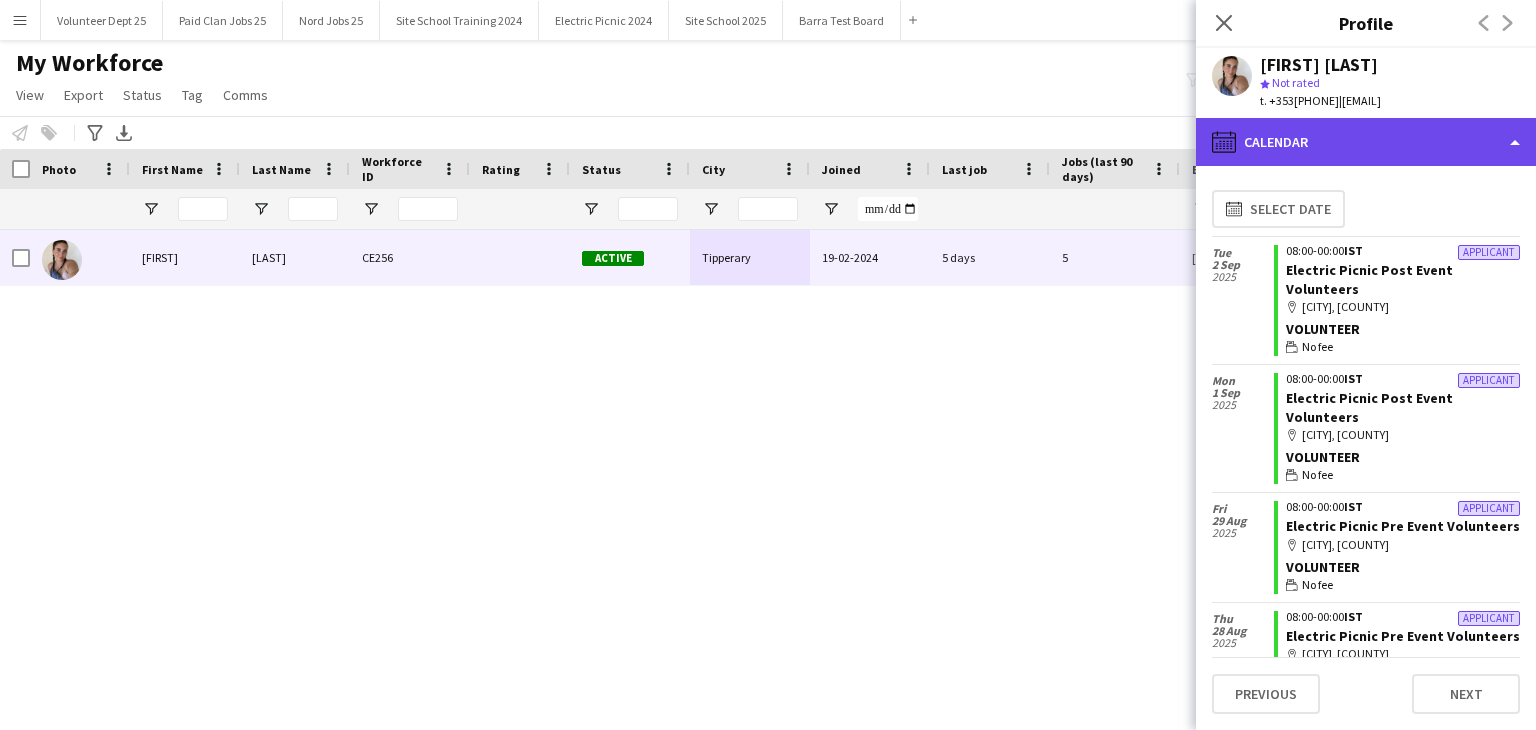 click on "calendar-full
Calendar" 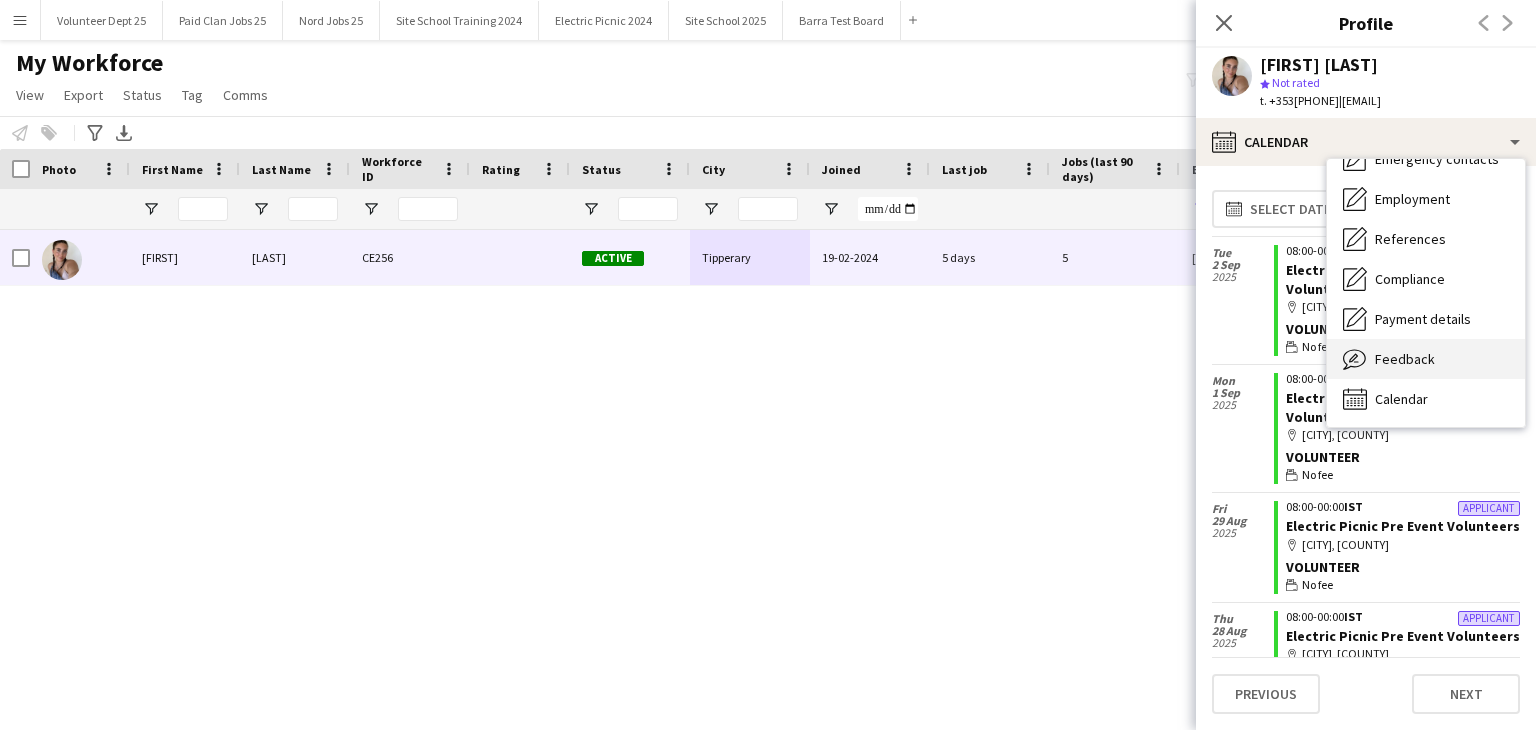 click on "Feedback" at bounding box center [1405, 359] 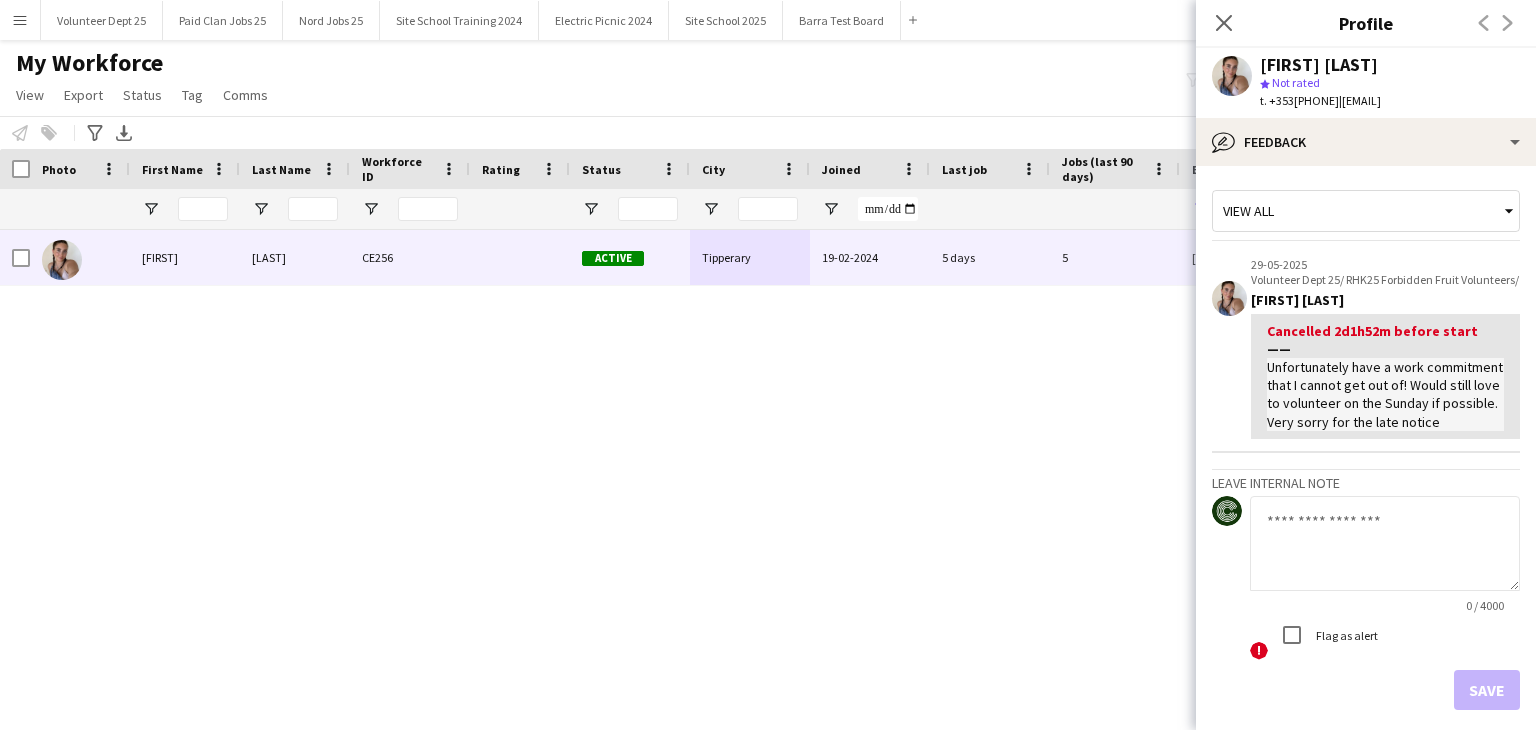 drag, startPoint x: 1293, startPoint y: 379, endPoint x: 1408, endPoint y: 465, distance: 143.60014 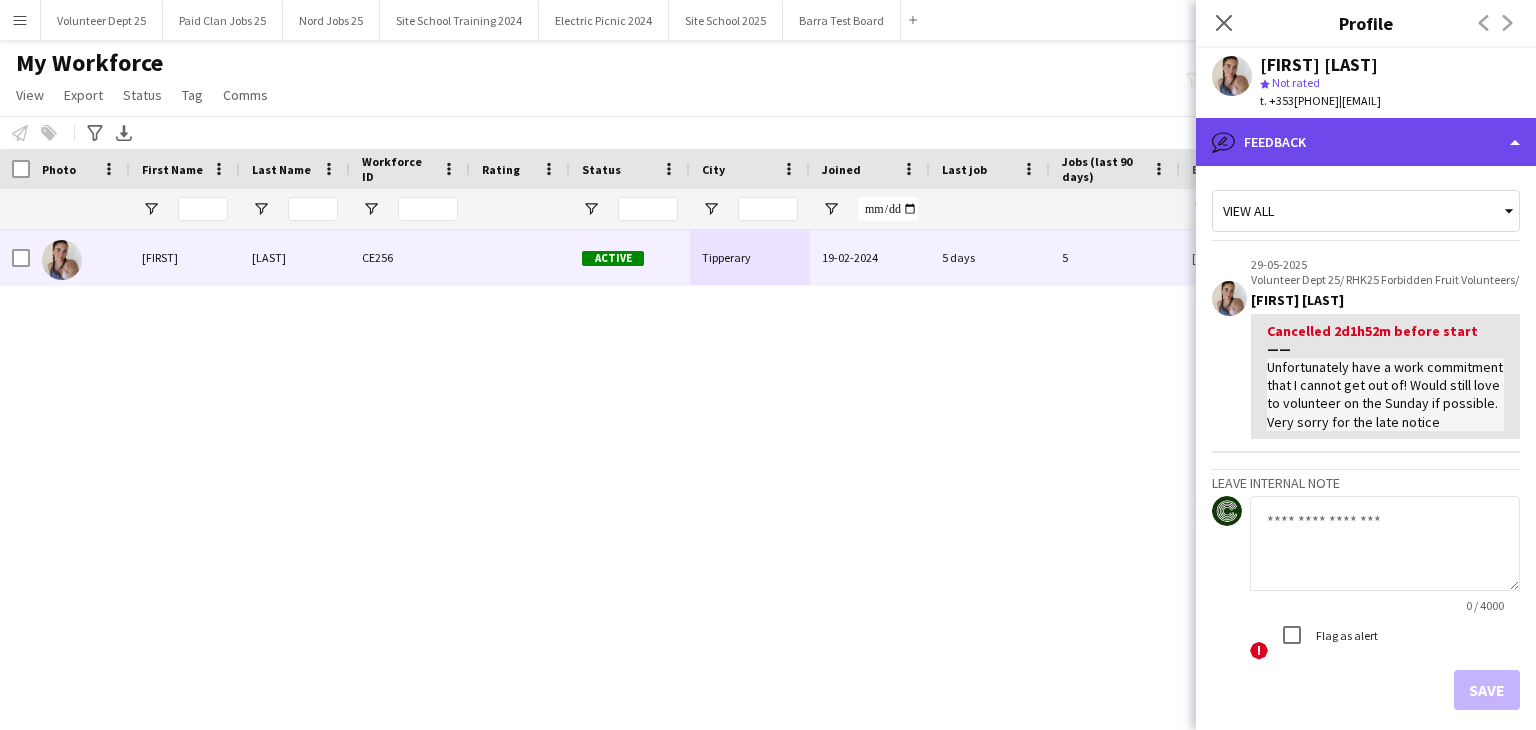 click on "bubble-pencil
Feedback" 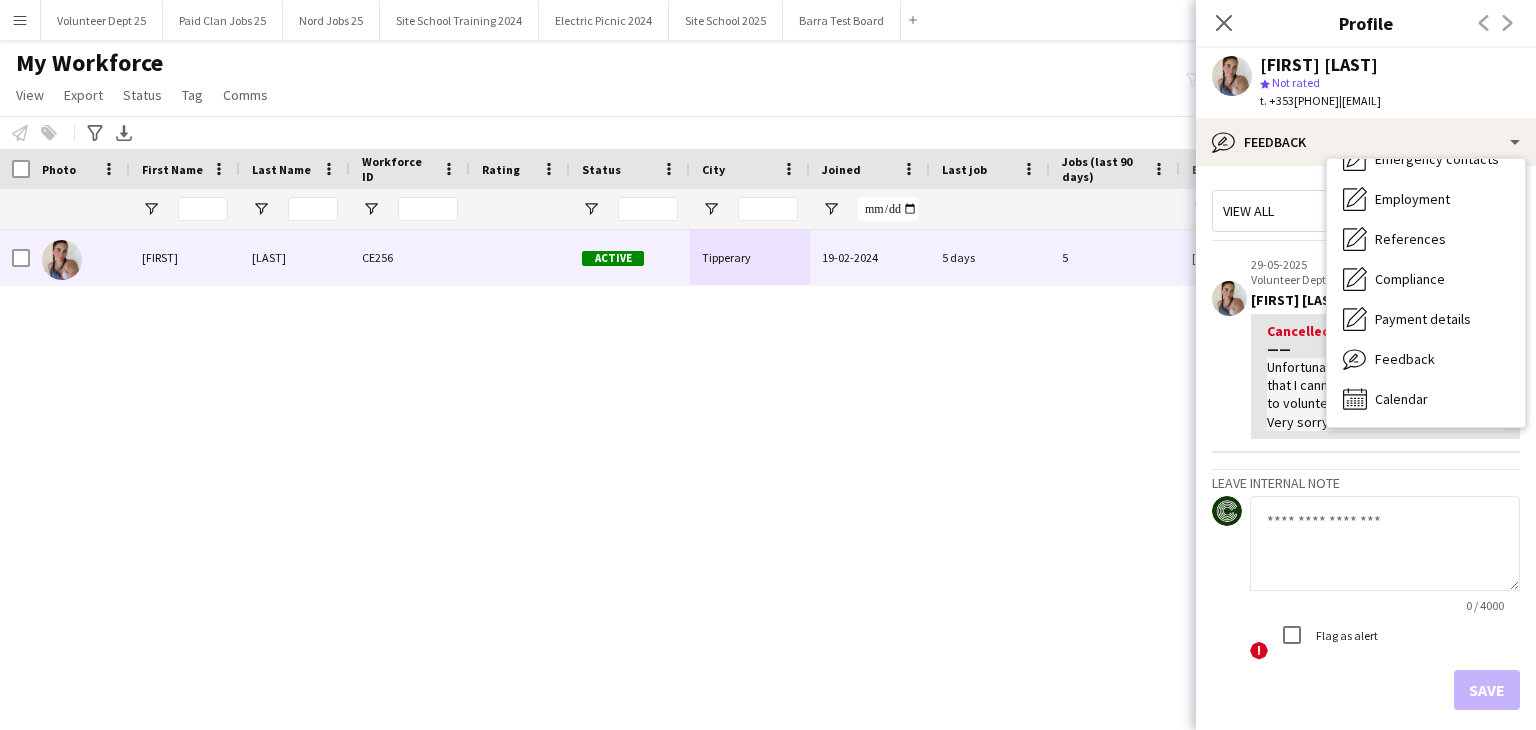 click 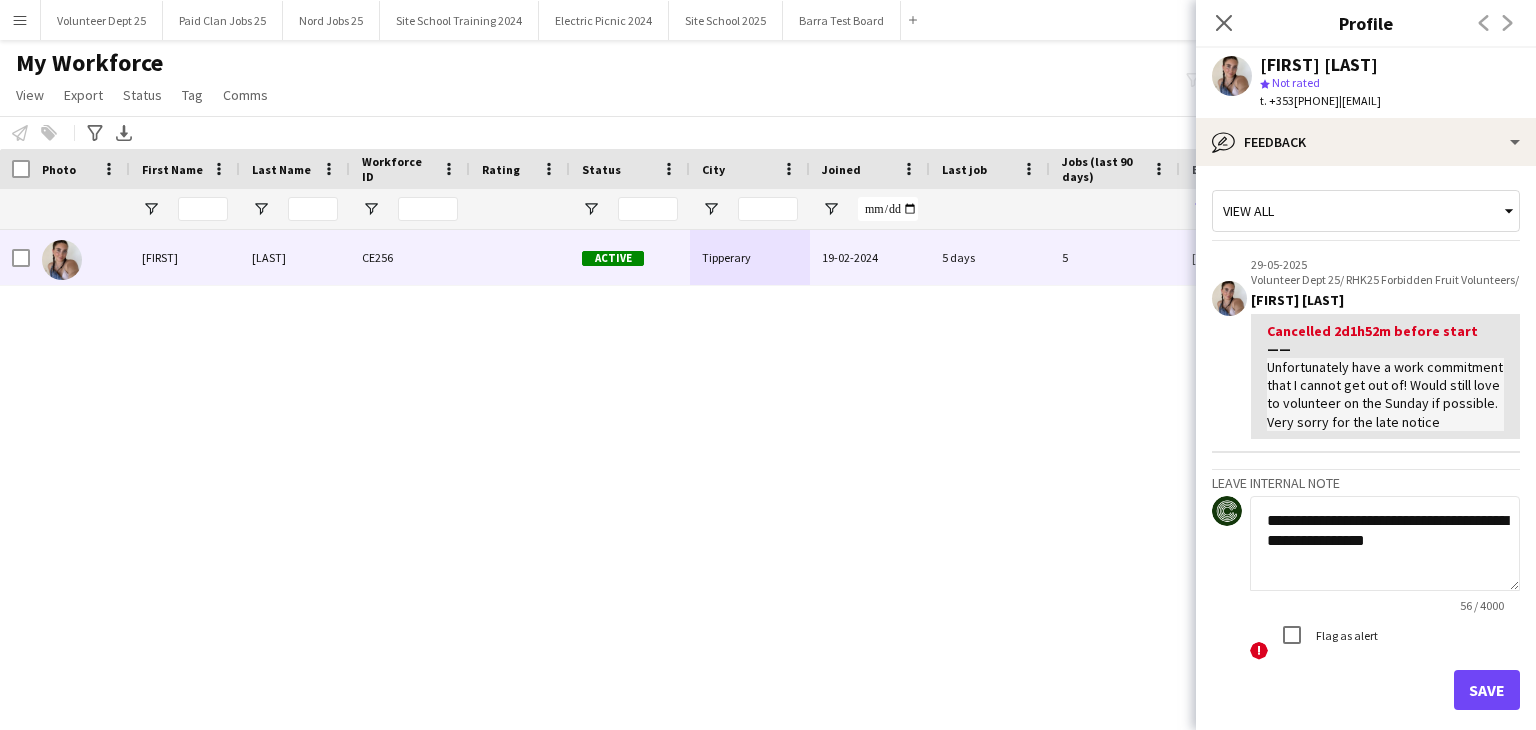 type on "**********" 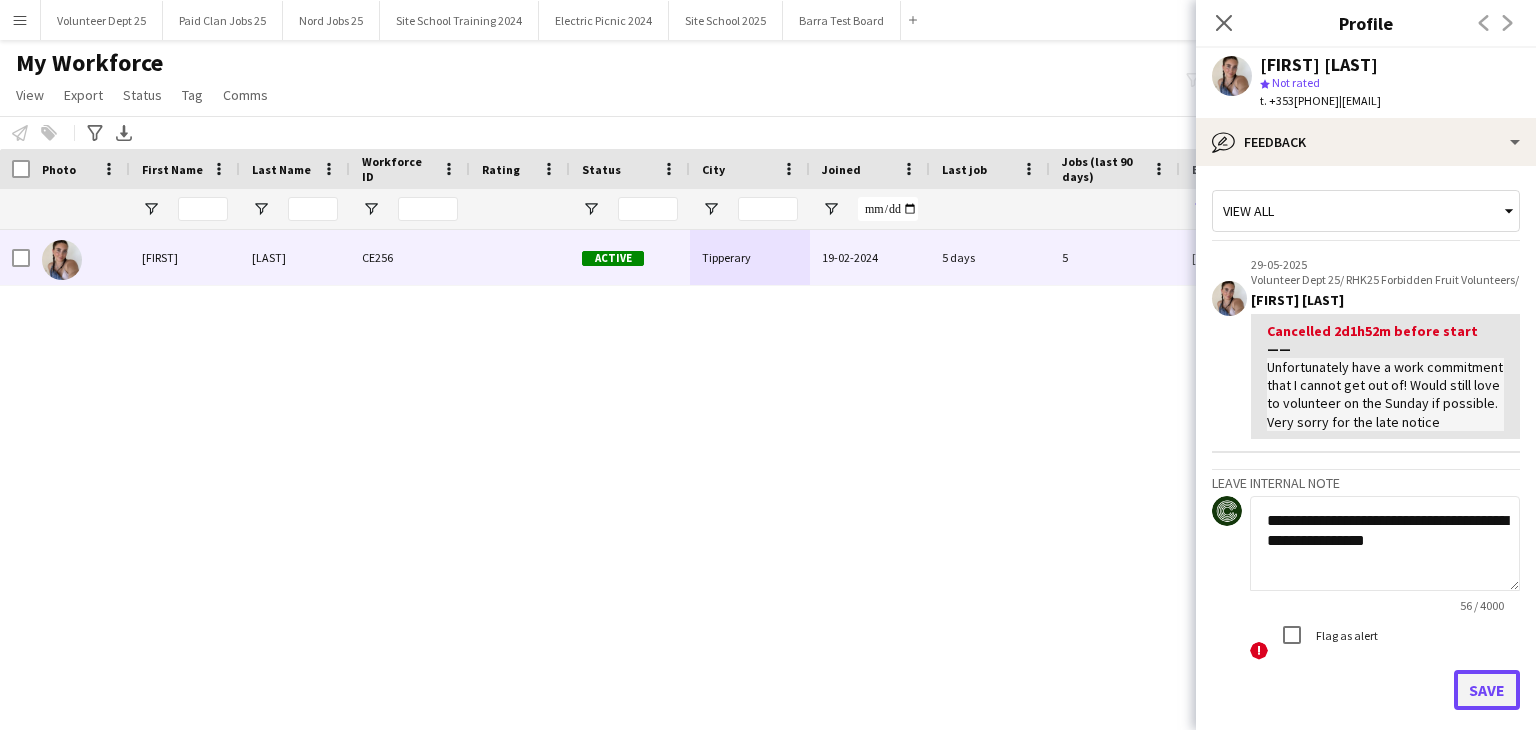 click on "Save" 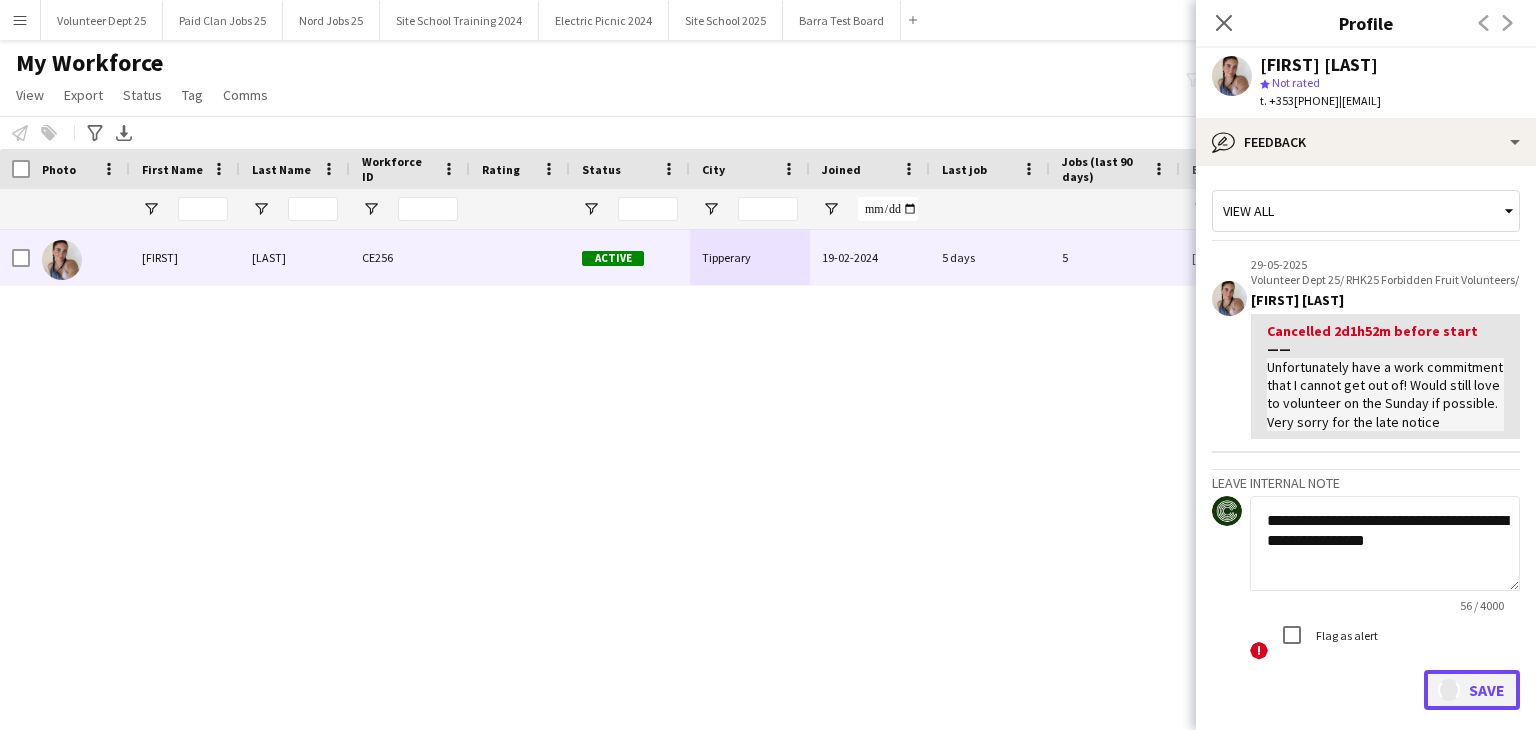 type 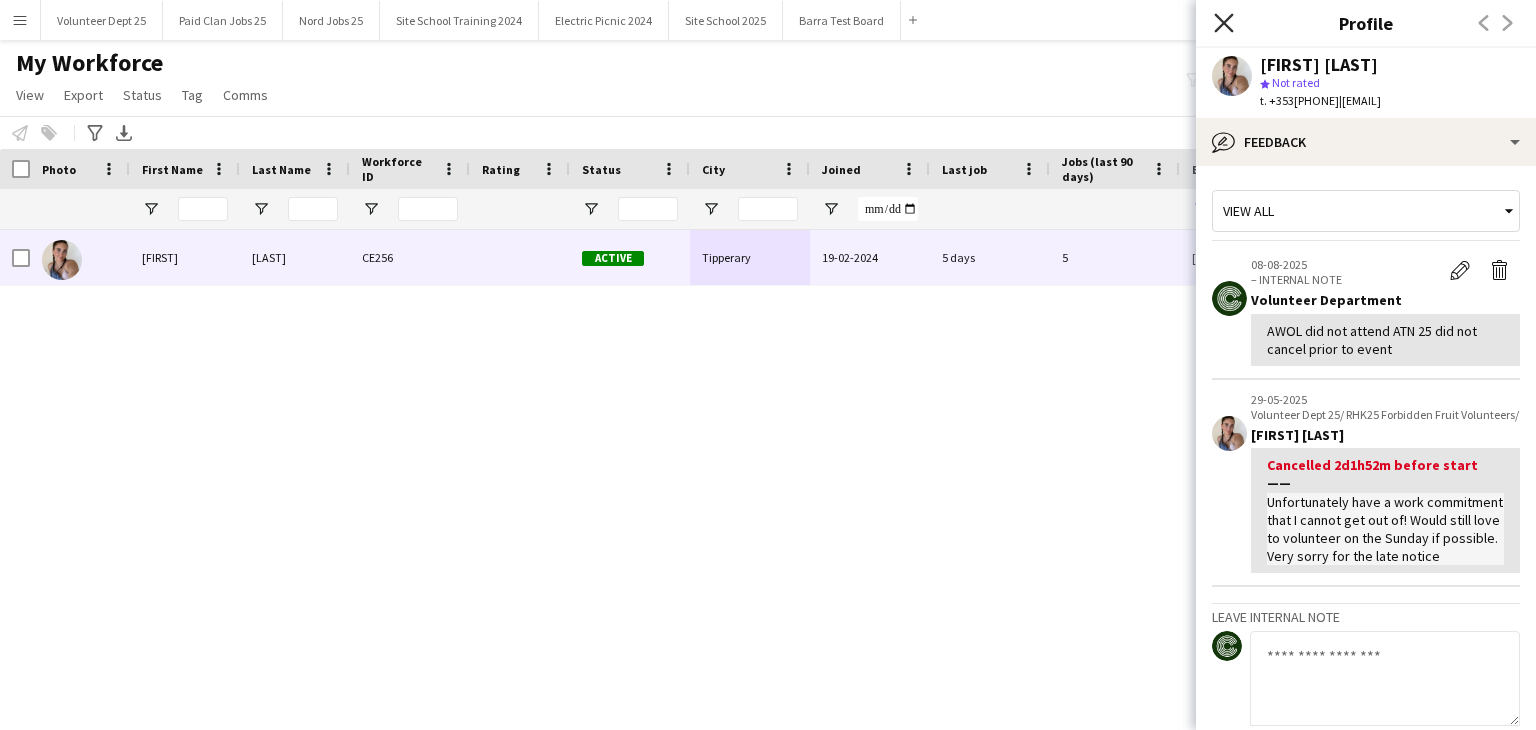 click on "Close pop-in" 